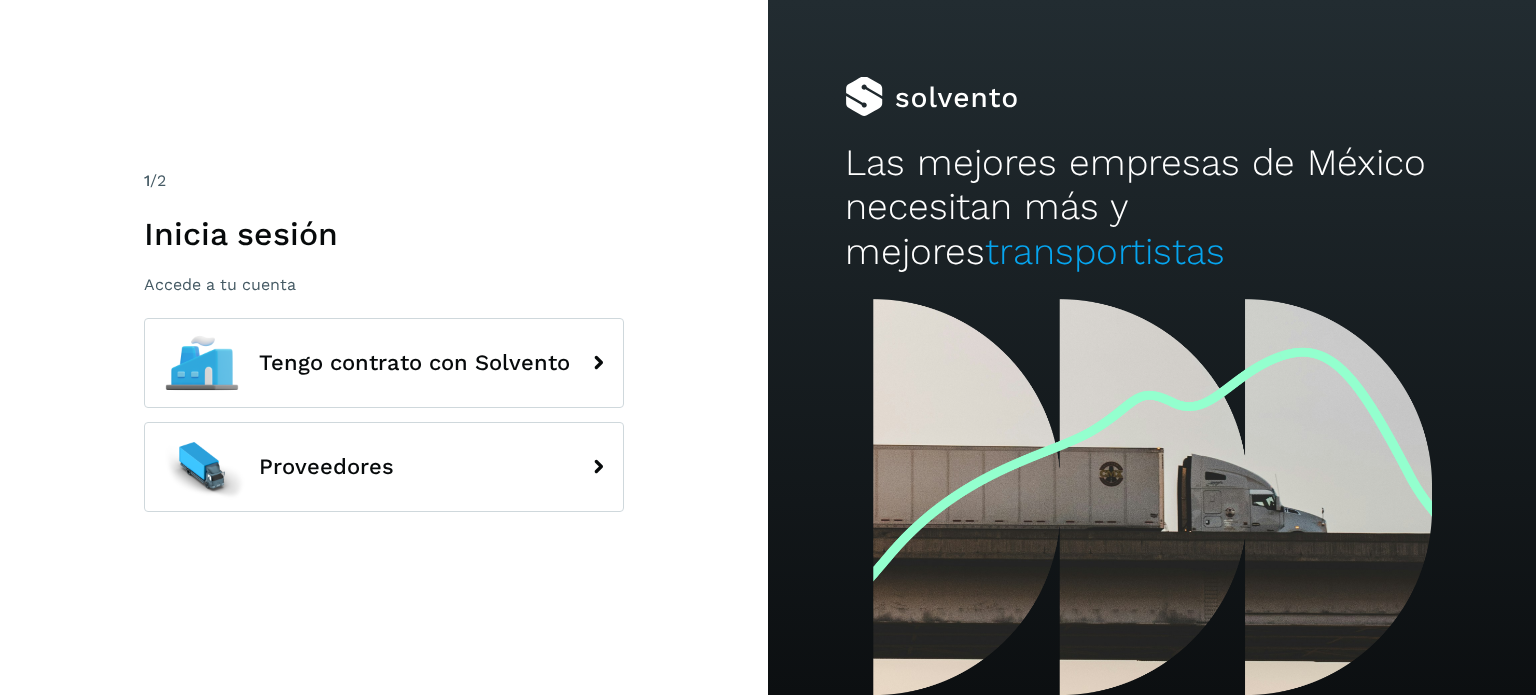 scroll, scrollTop: 0, scrollLeft: 0, axis: both 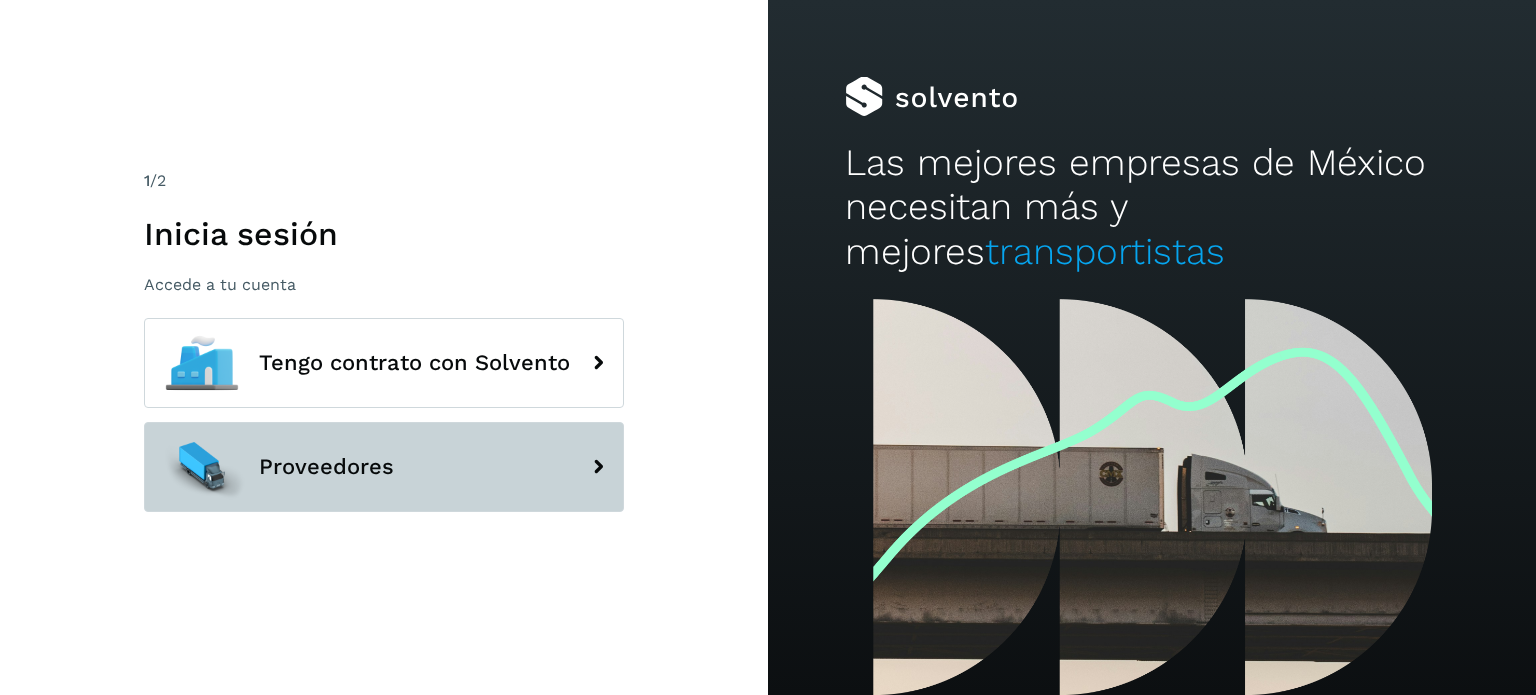 click on "Proveedores" at bounding box center [384, 467] 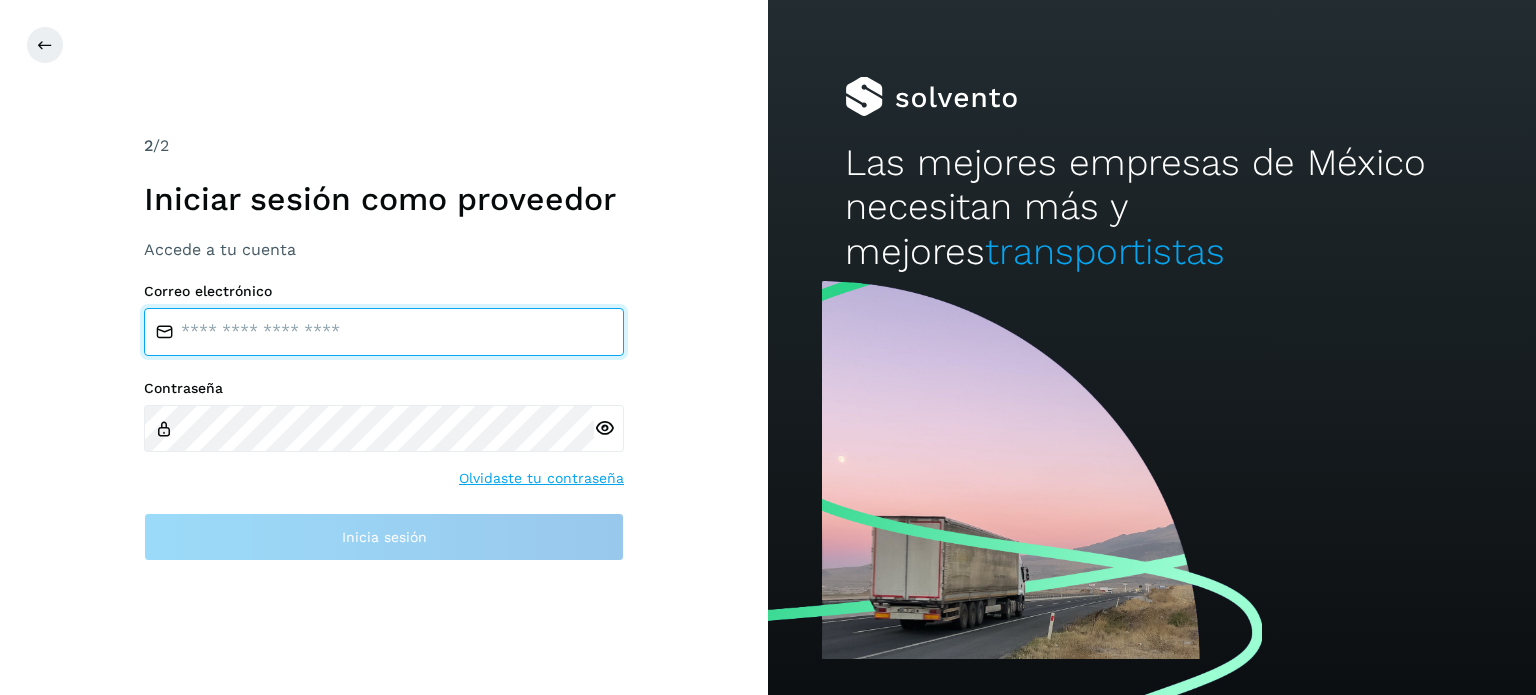 type on "**********" 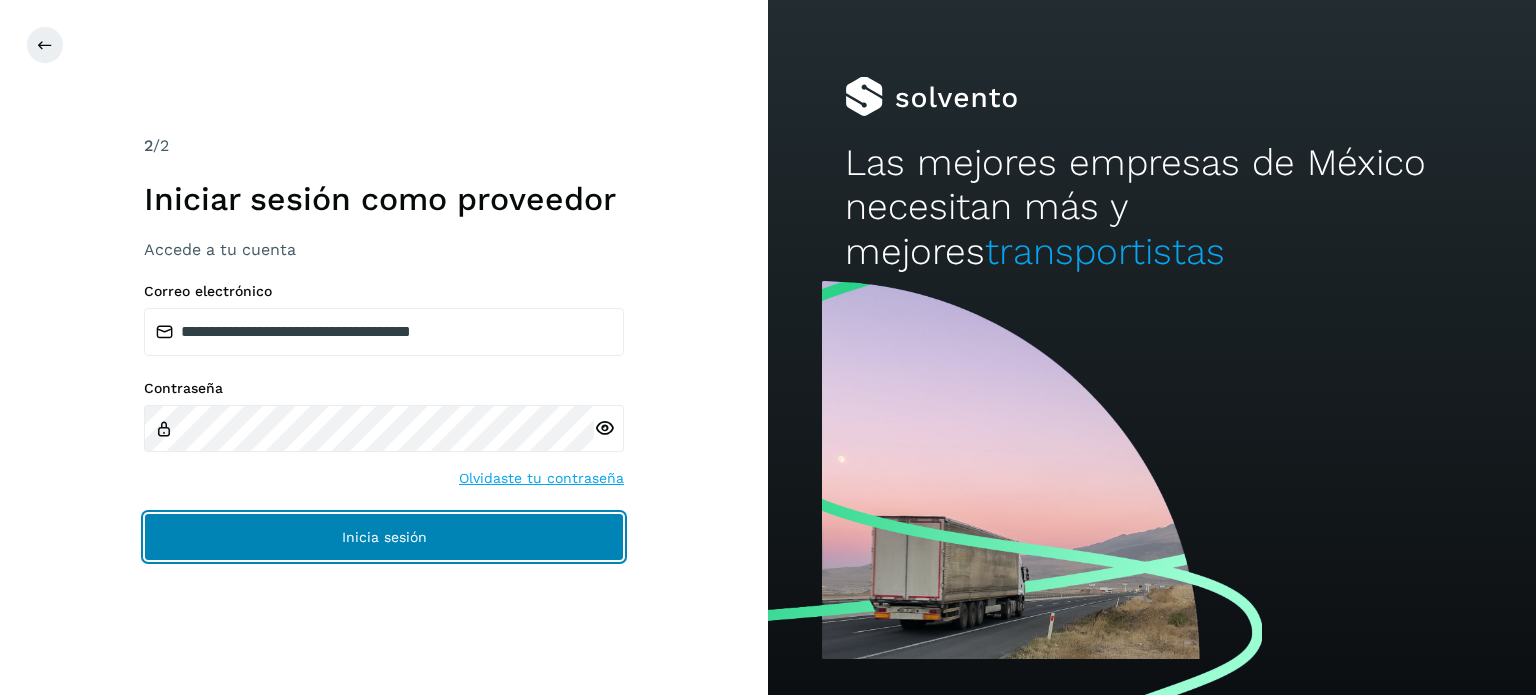 click on "Inicia sesión" 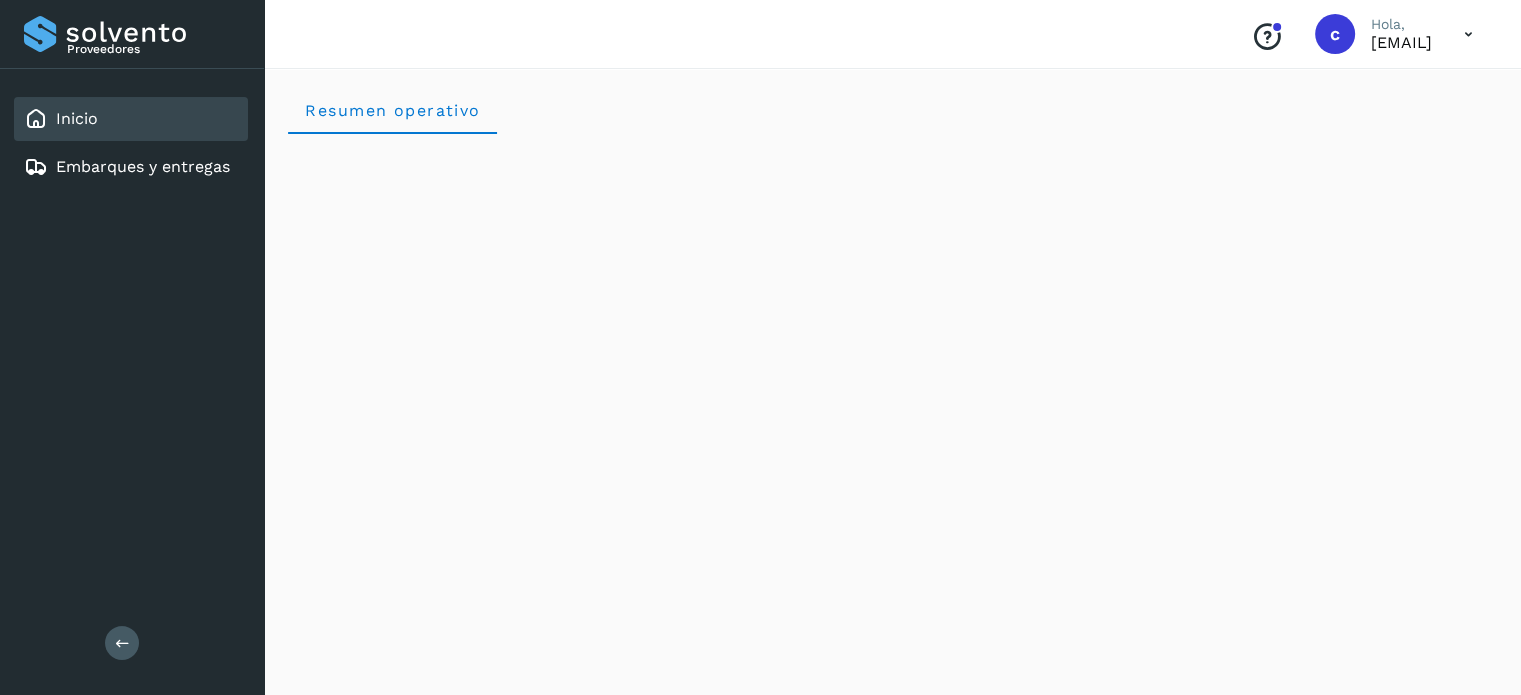 drag, startPoint x: 170, startPoint y: 166, endPoint x: 282, endPoint y: 114, distance: 123.482796 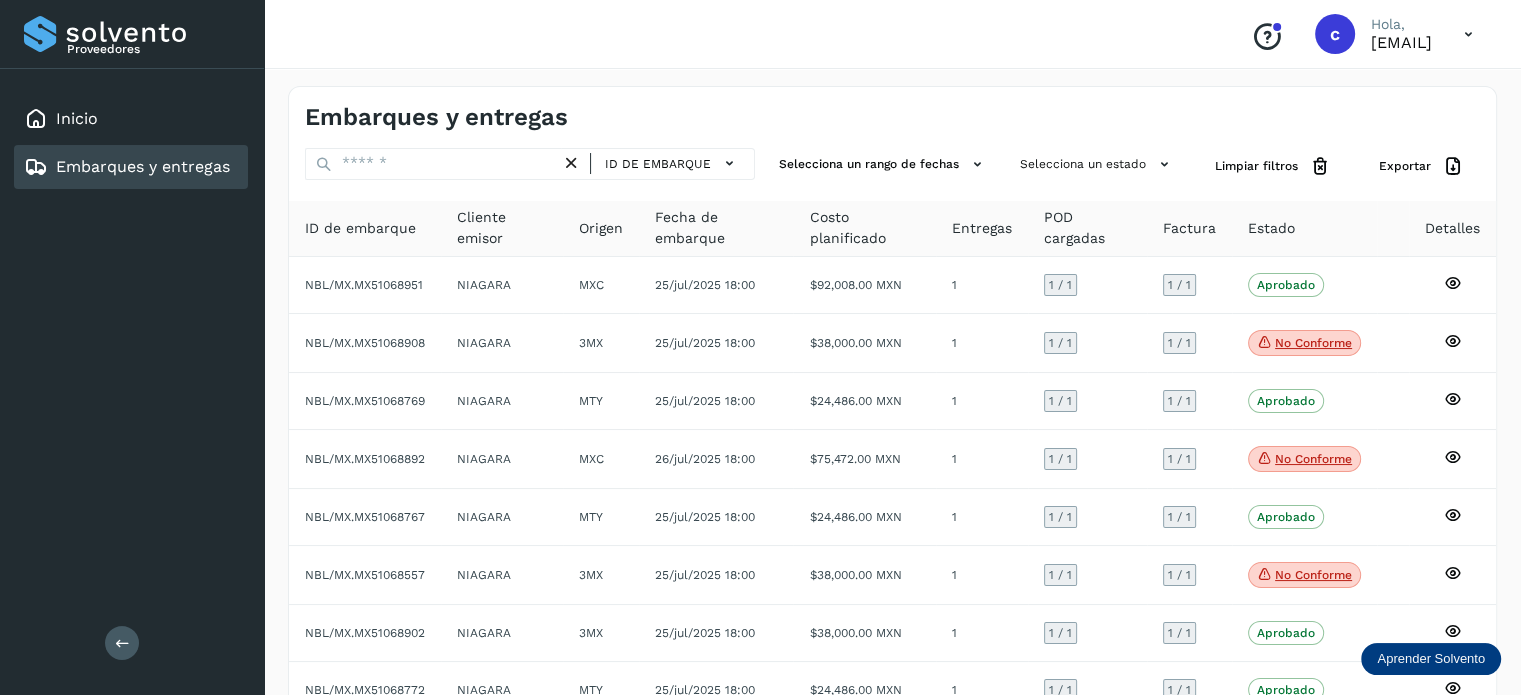 click on "Embarques y entregas" at bounding box center (143, 166) 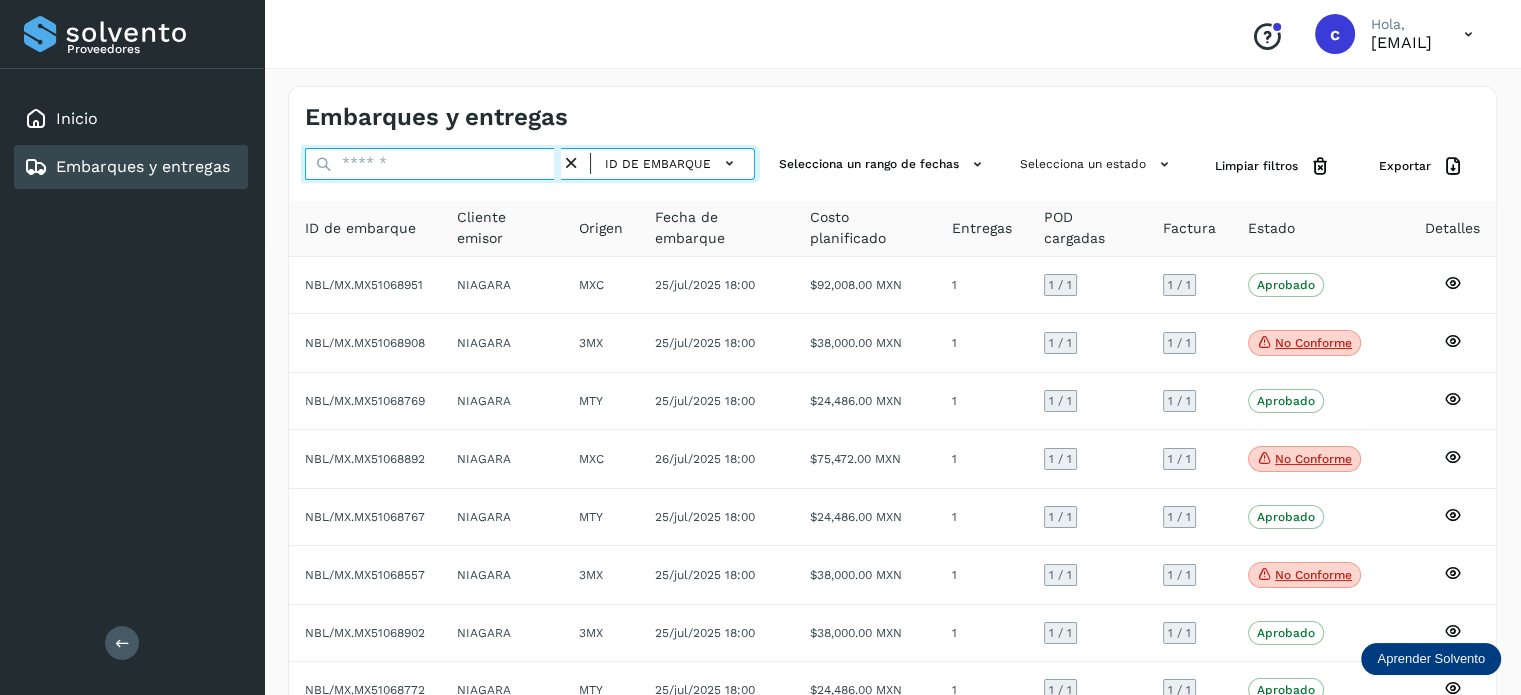 drag, startPoint x: 361, startPoint y: 154, endPoint x: 372, endPoint y: 164, distance: 14.866069 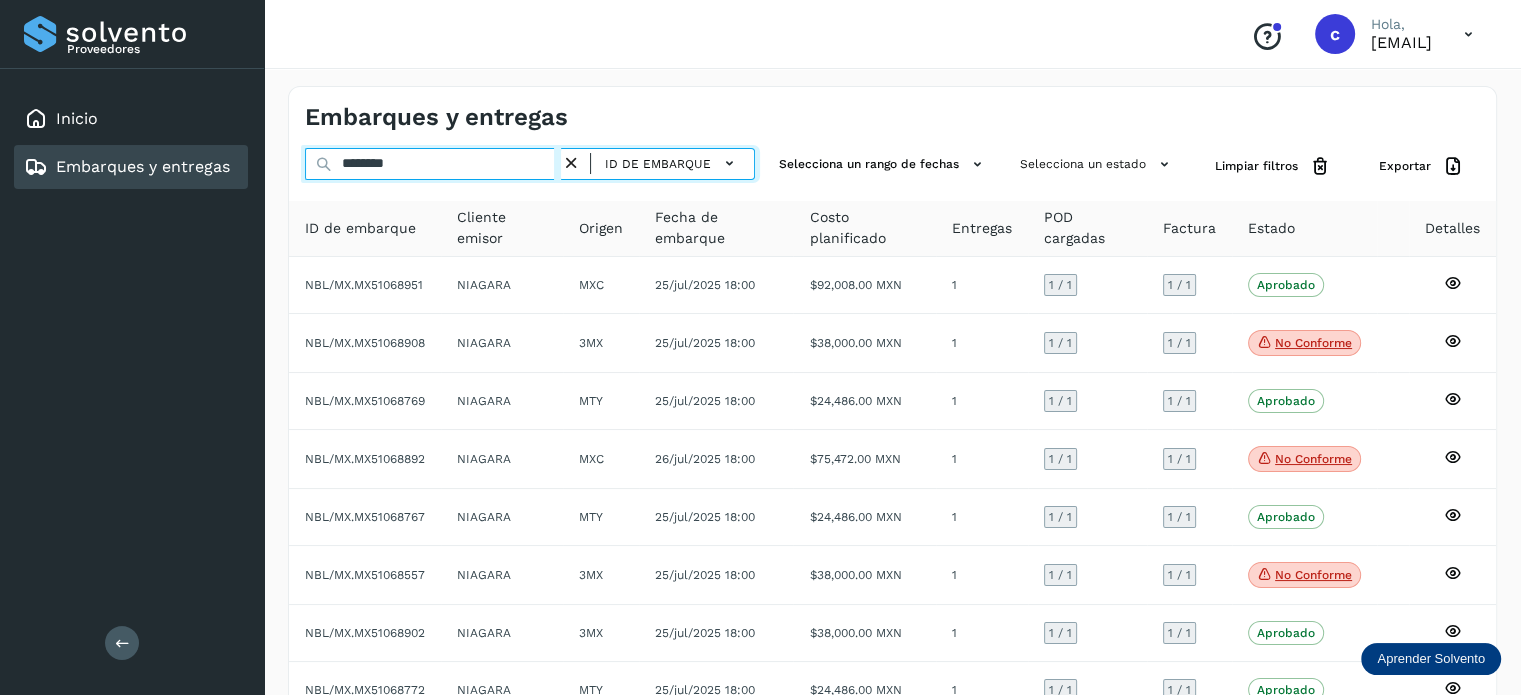 type on "********" 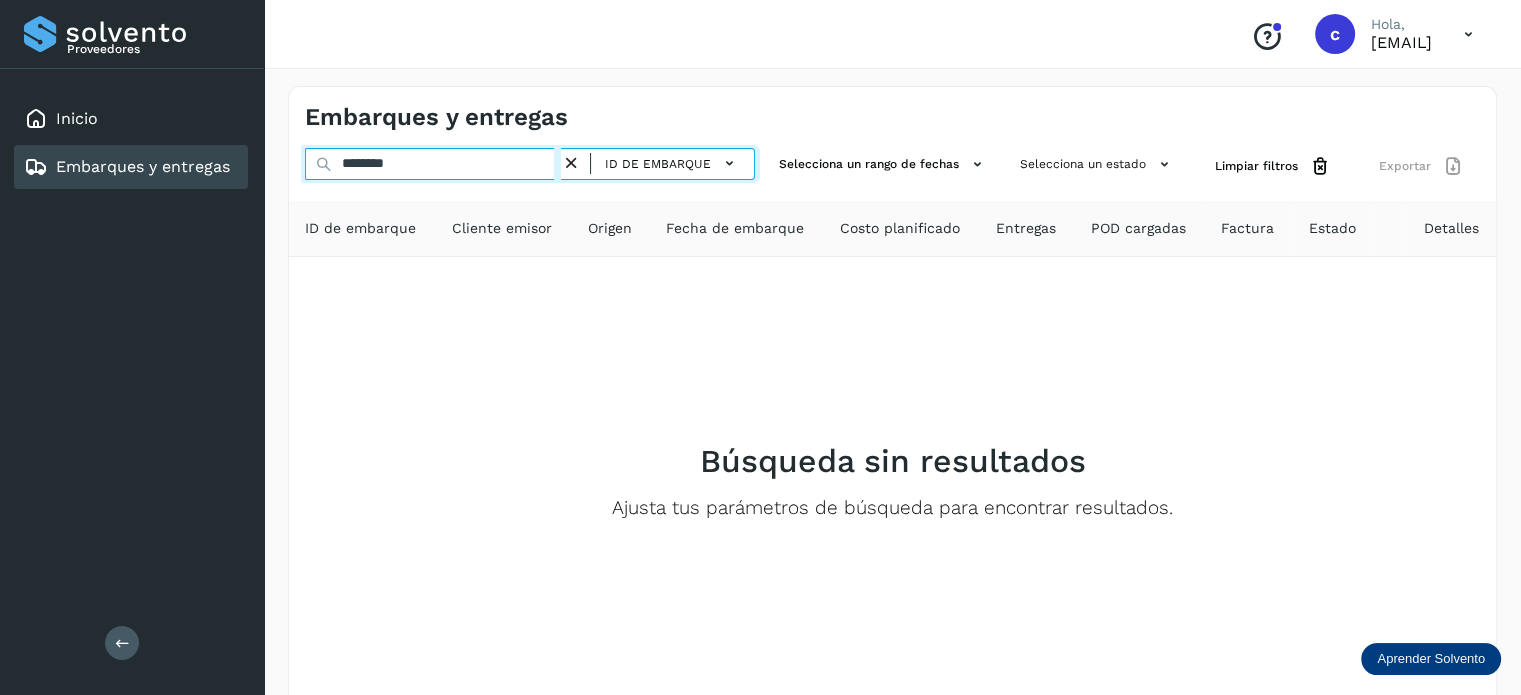 drag, startPoint x: 344, startPoint y: 161, endPoint x: 271, endPoint y: 155, distance: 73.24616 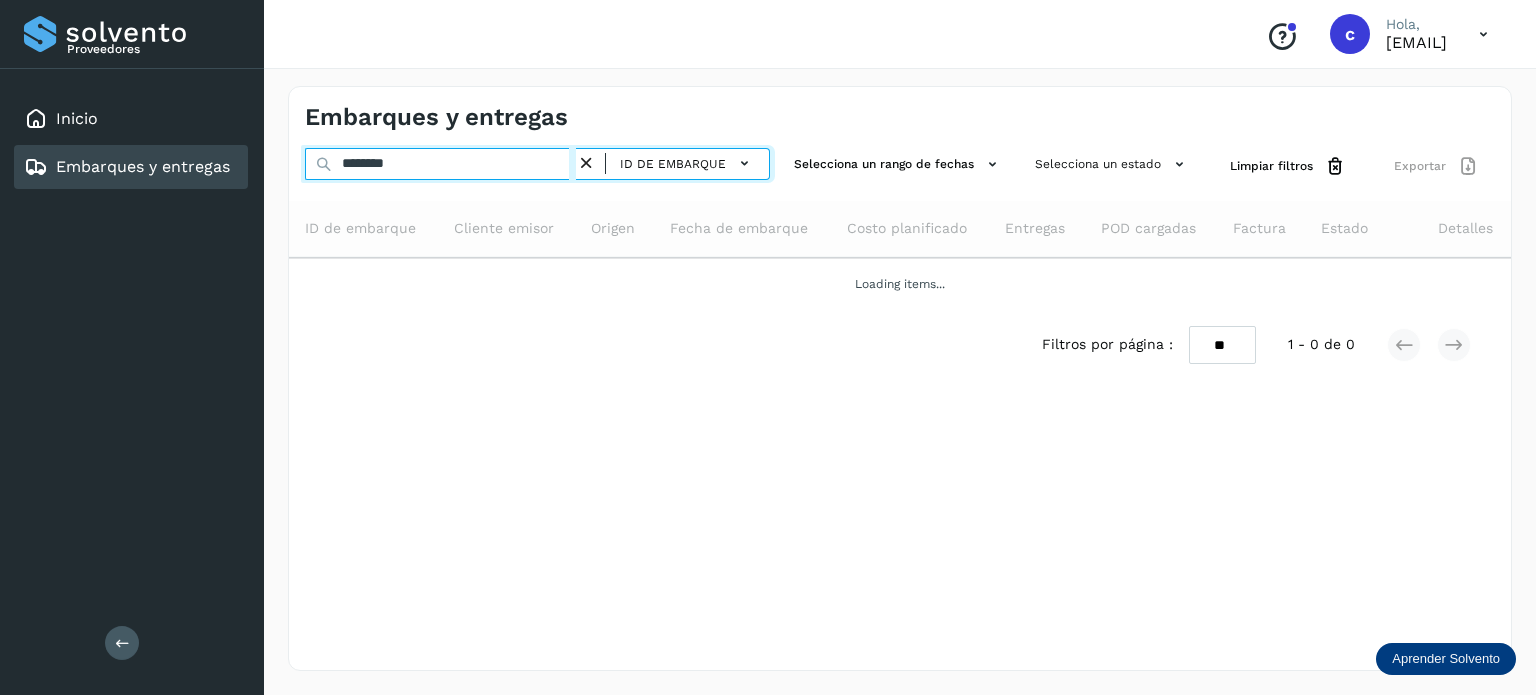 type on "********" 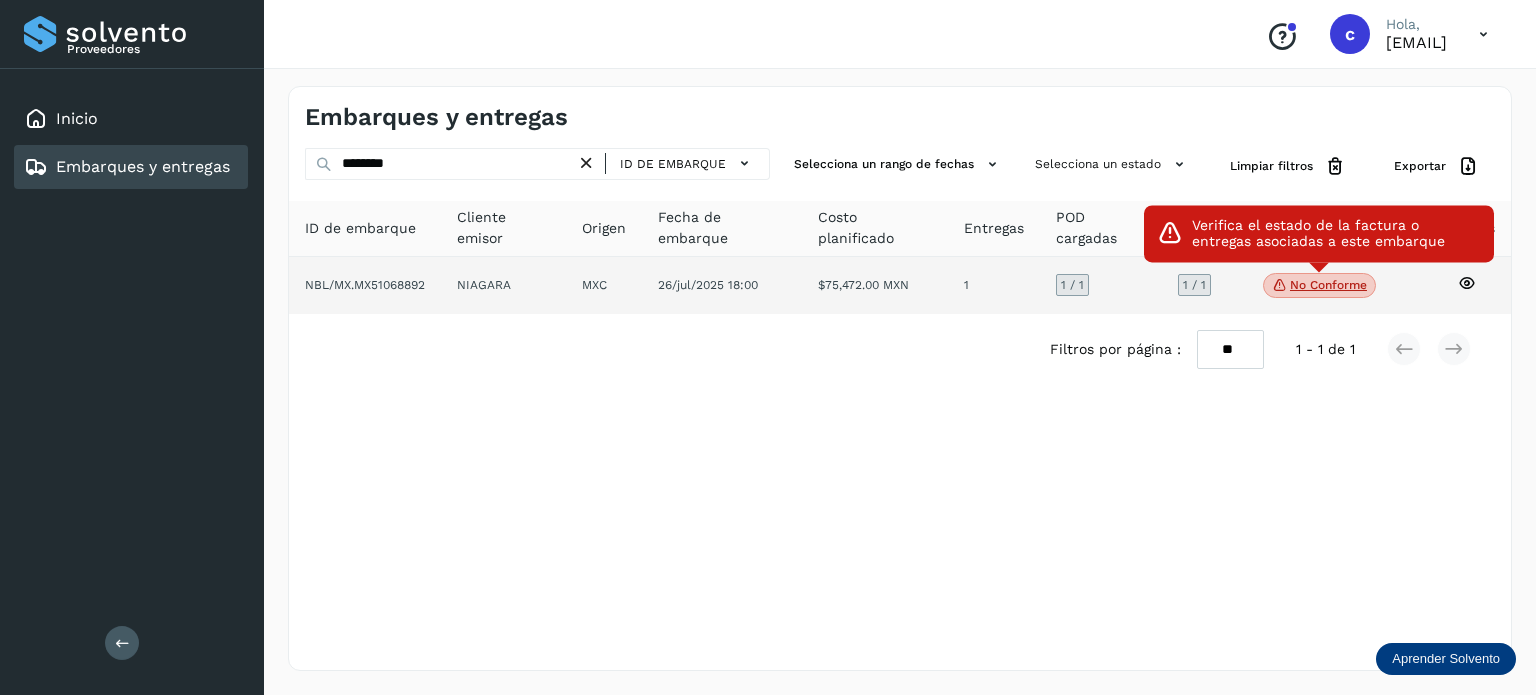 click on "No conforme" 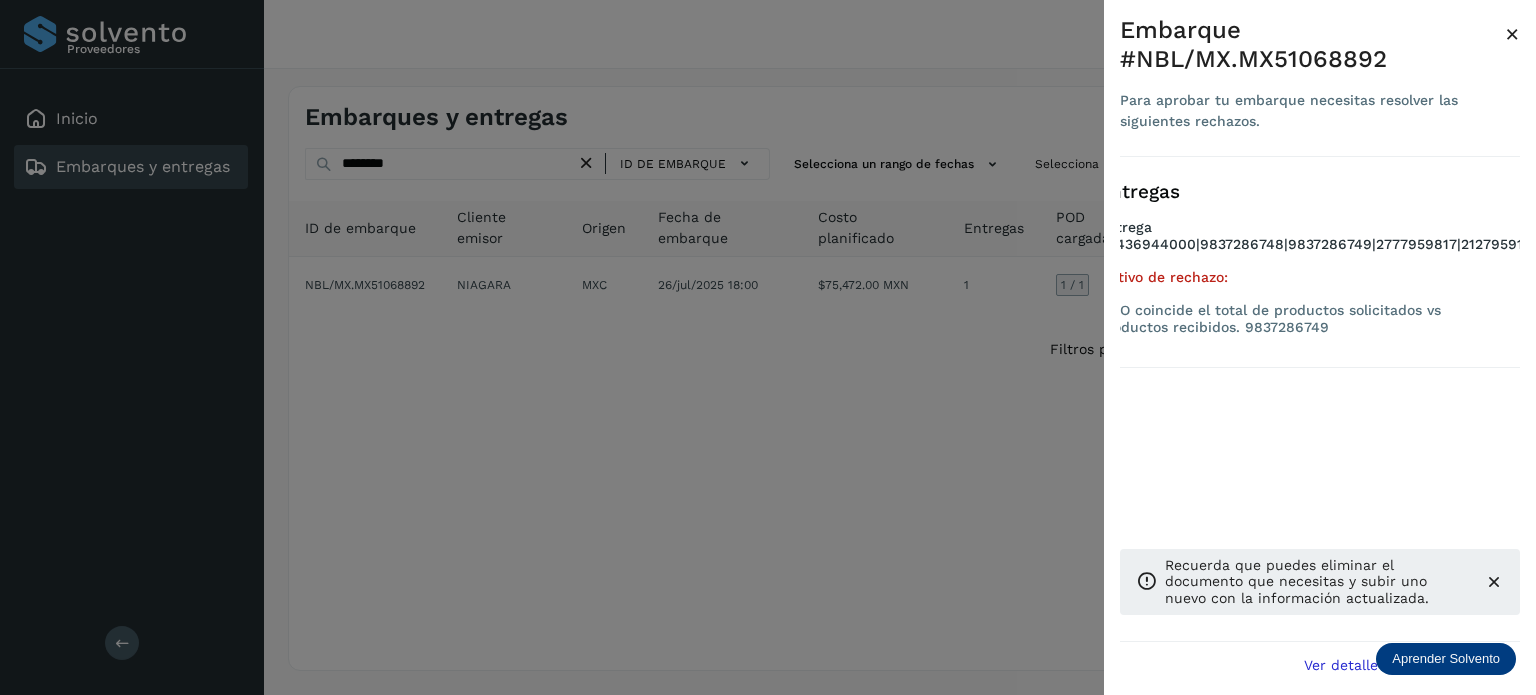 scroll, scrollTop: 0, scrollLeft: 32, axis: horizontal 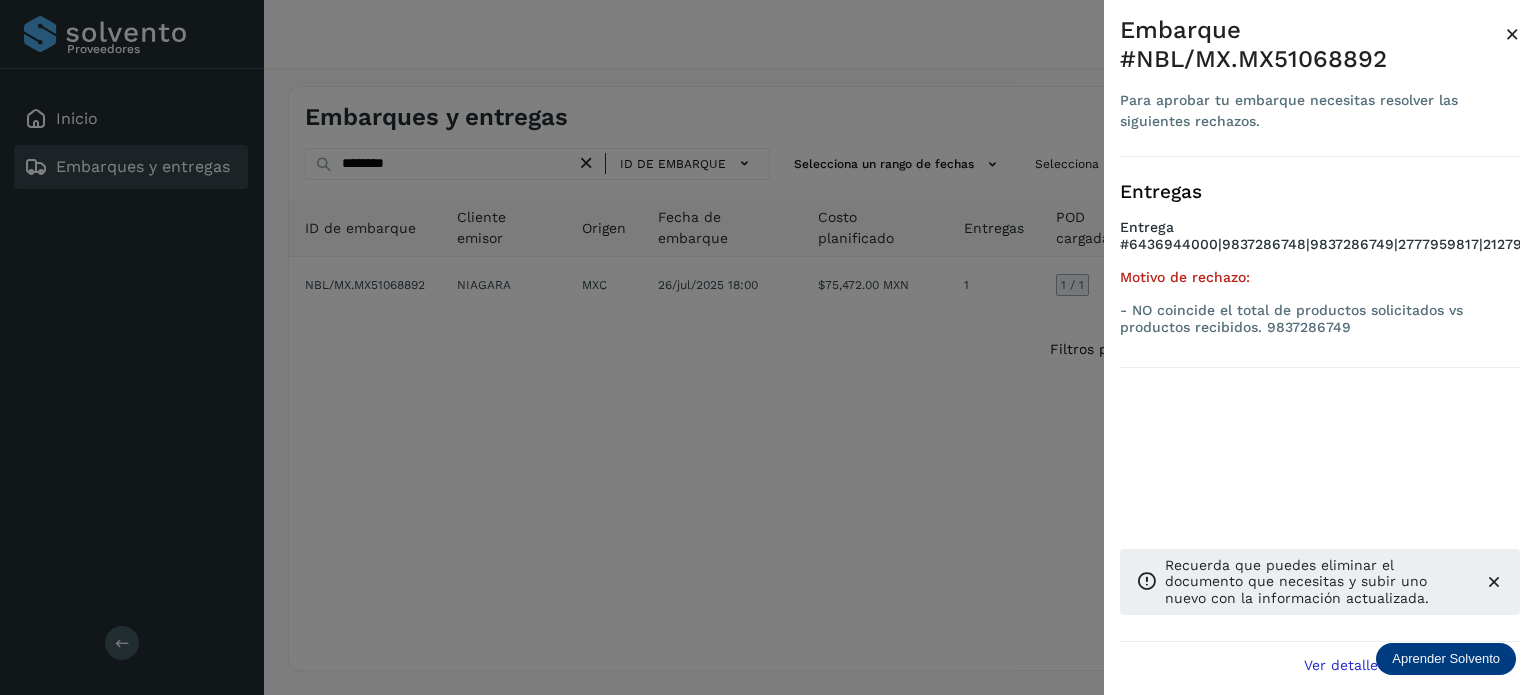 drag, startPoint x: 704, startPoint y: 336, endPoint x: 540, endPoint y: 307, distance: 166.54428 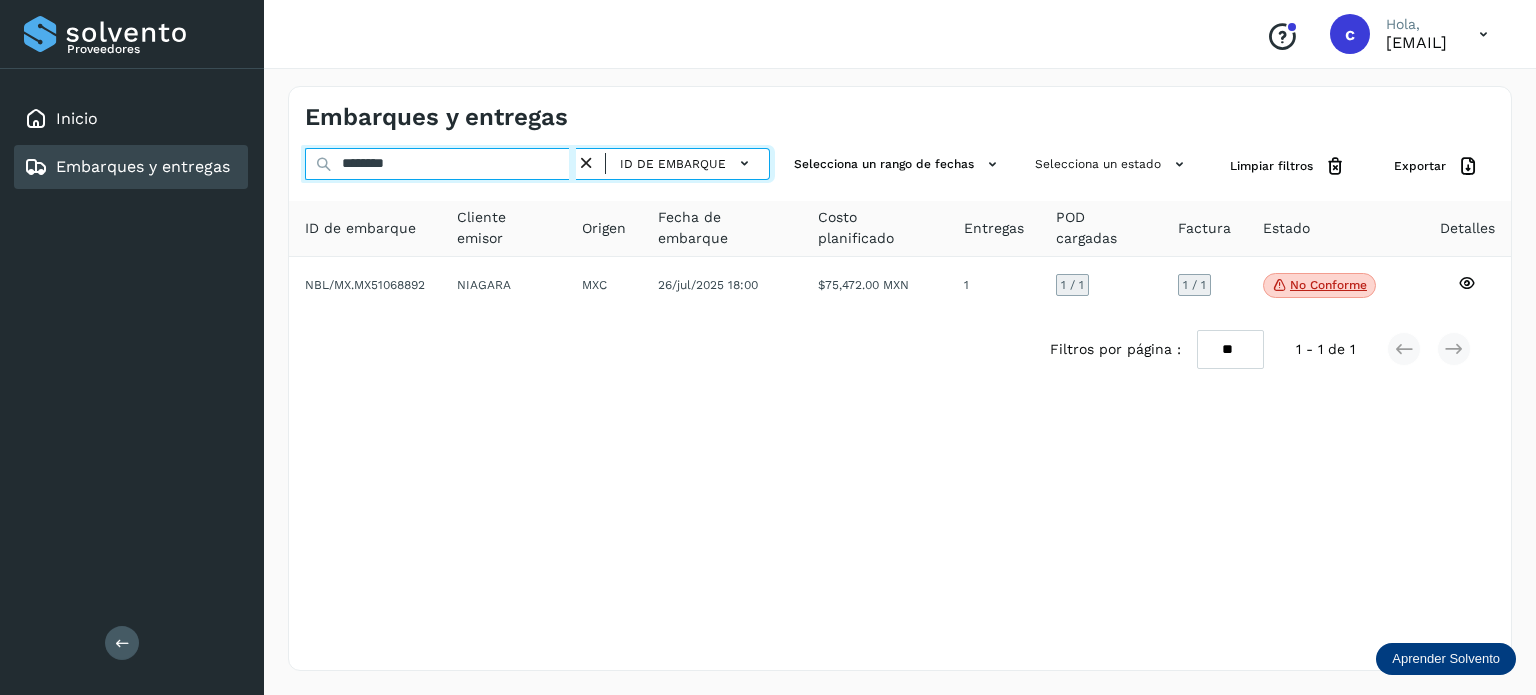 drag, startPoint x: 433, startPoint y: 168, endPoint x: 296, endPoint y: 167, distance: 137.00365 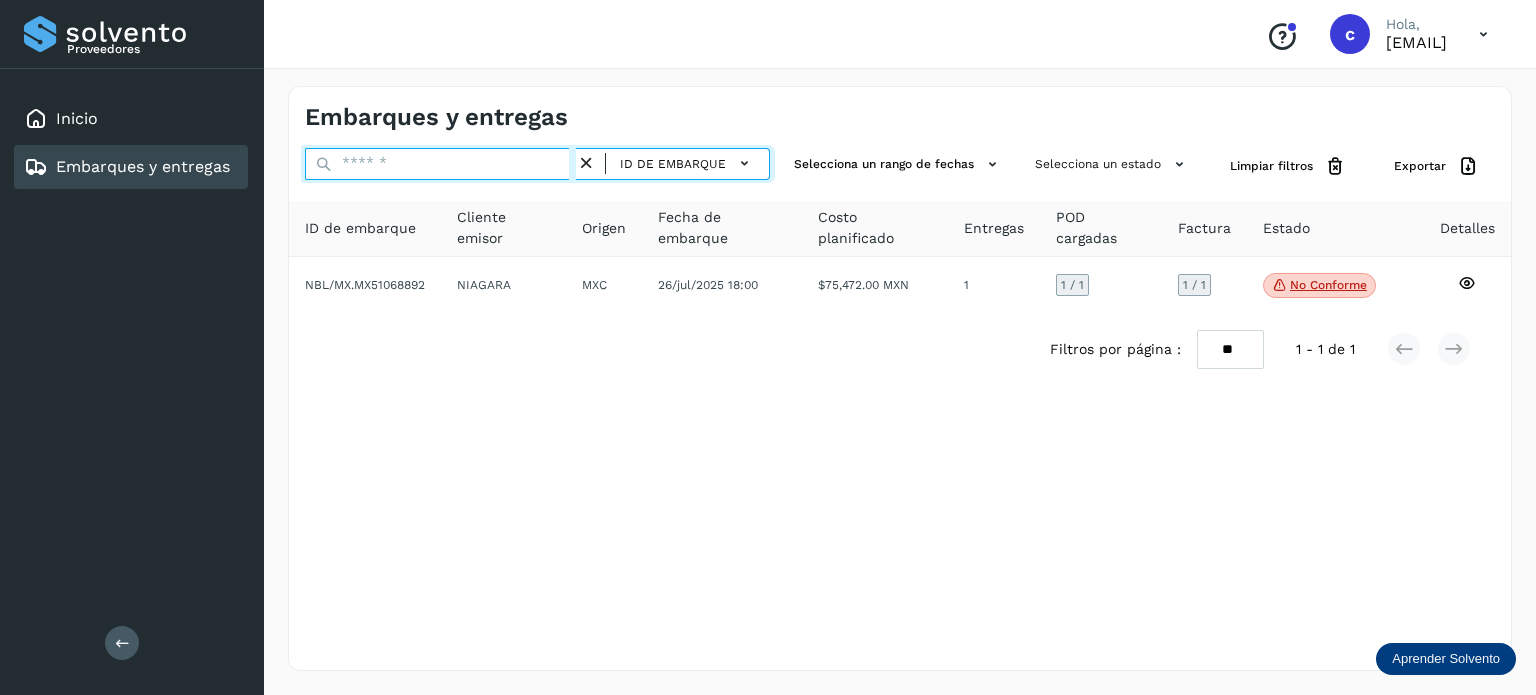 paste on "********" 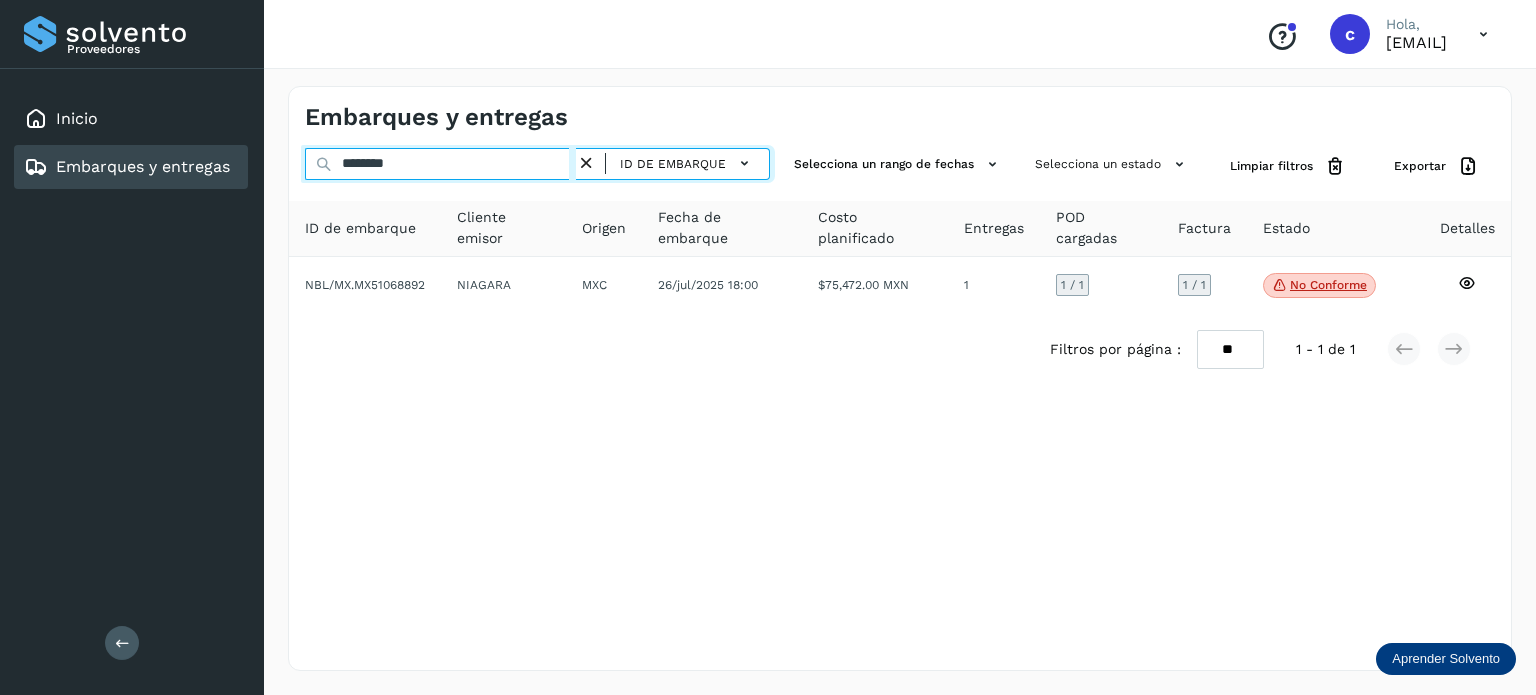 type on "********" 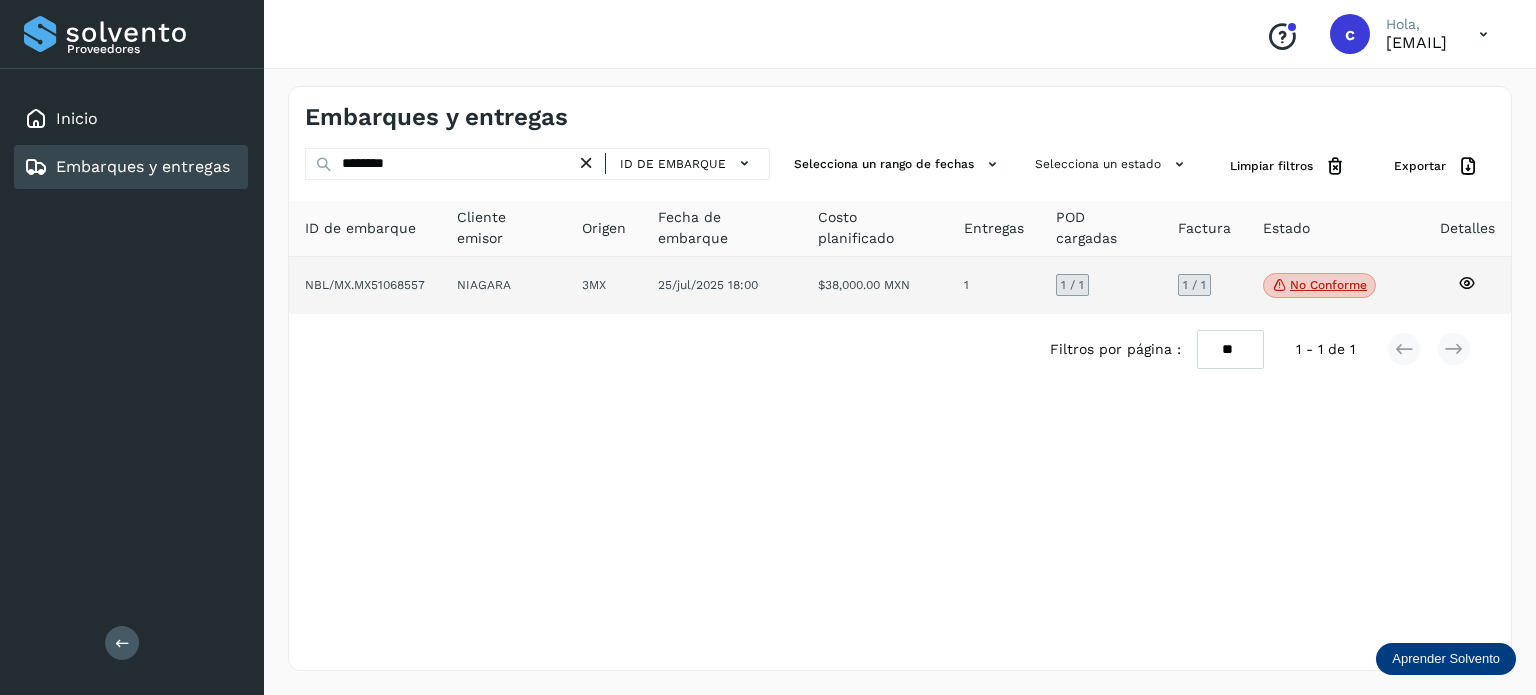 click on "No conforme
Verifica el estado de la factura o entregas asociadas a este embarque" 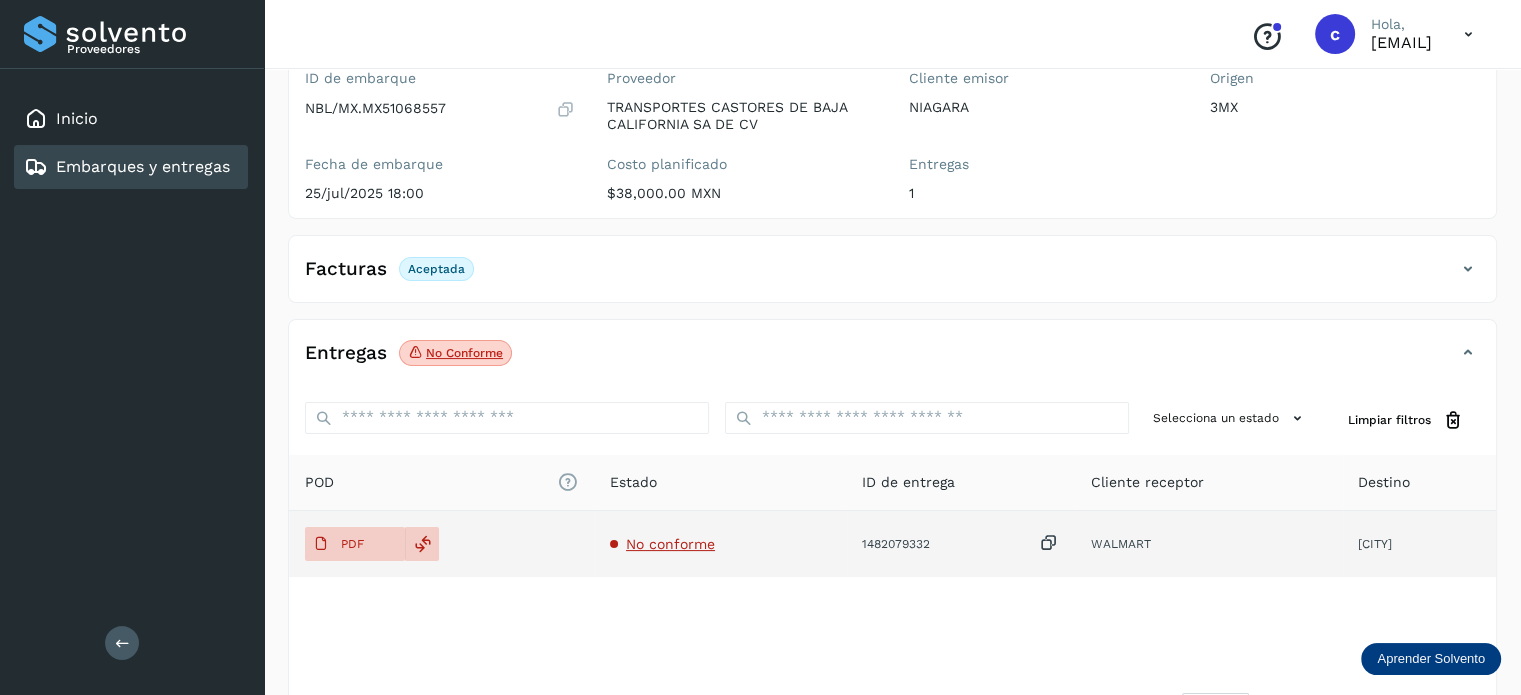 scroll, scrollTop: 200, scrollLeft: 0, axis: vertical 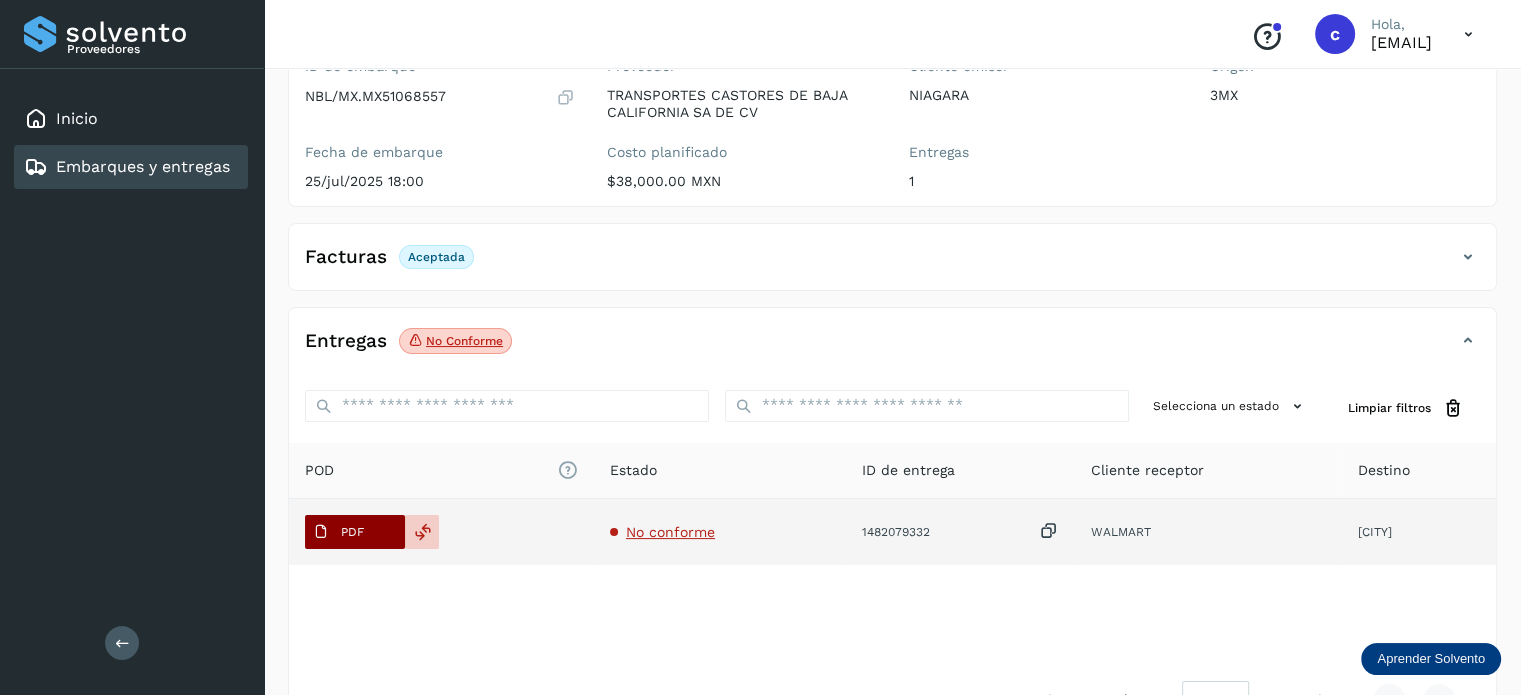 click on "PDF" at bounding box center (355, 532) 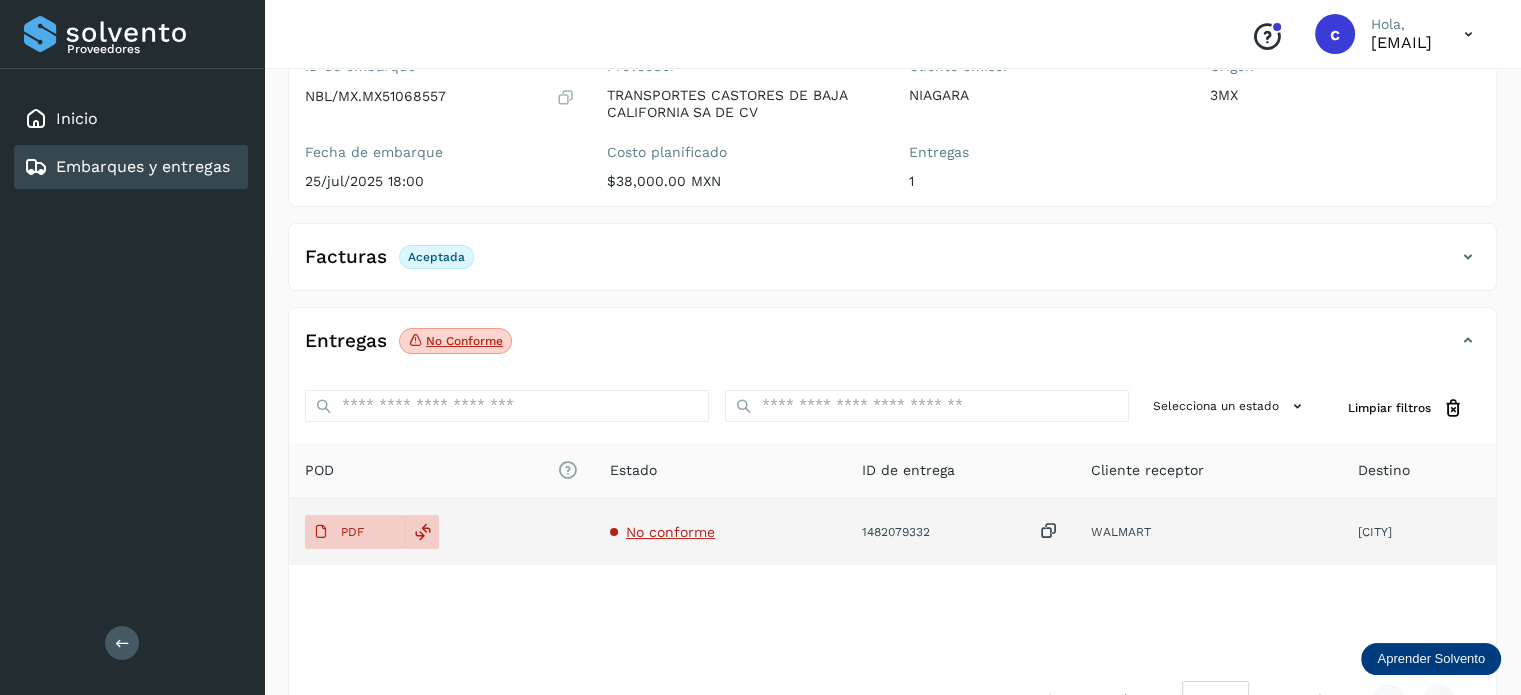 click on "No conforme" at bounding box center (670, 532) 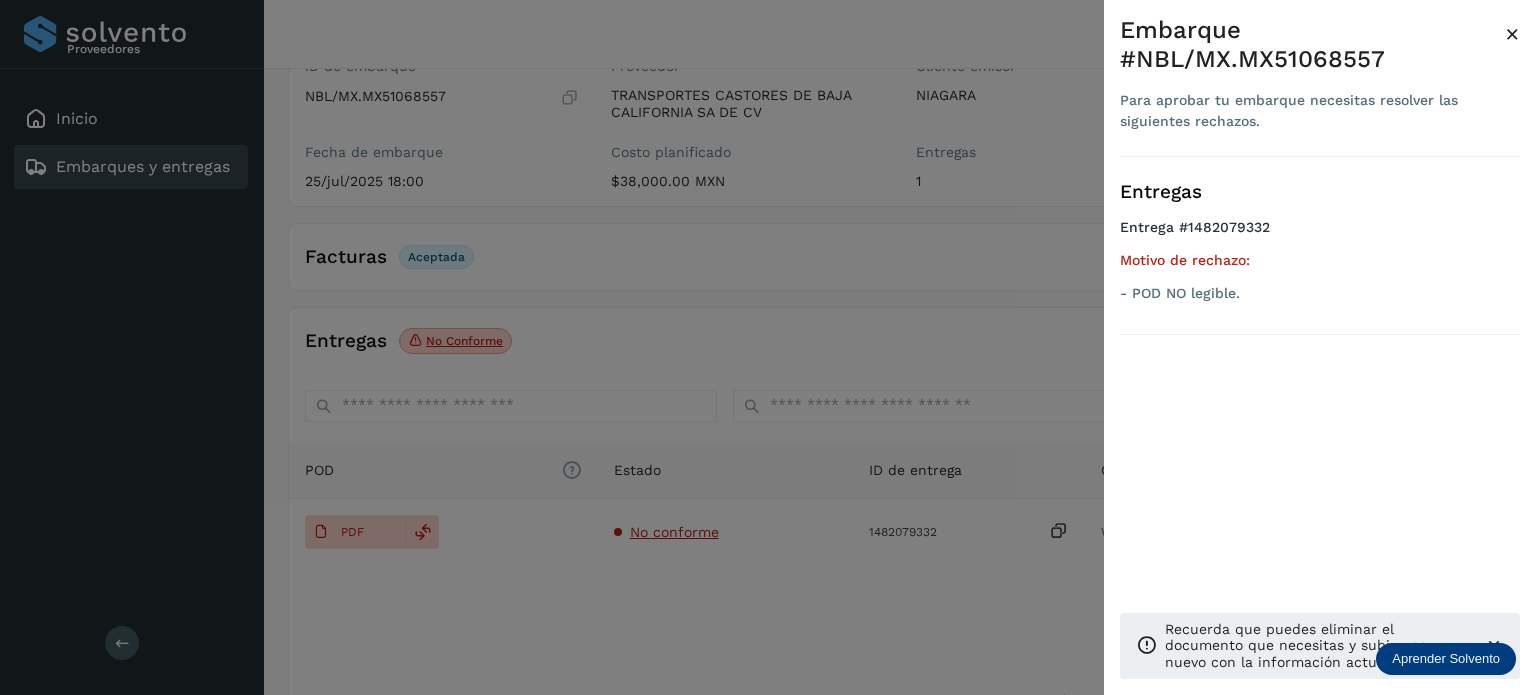 click at bounding box center (768, 347) 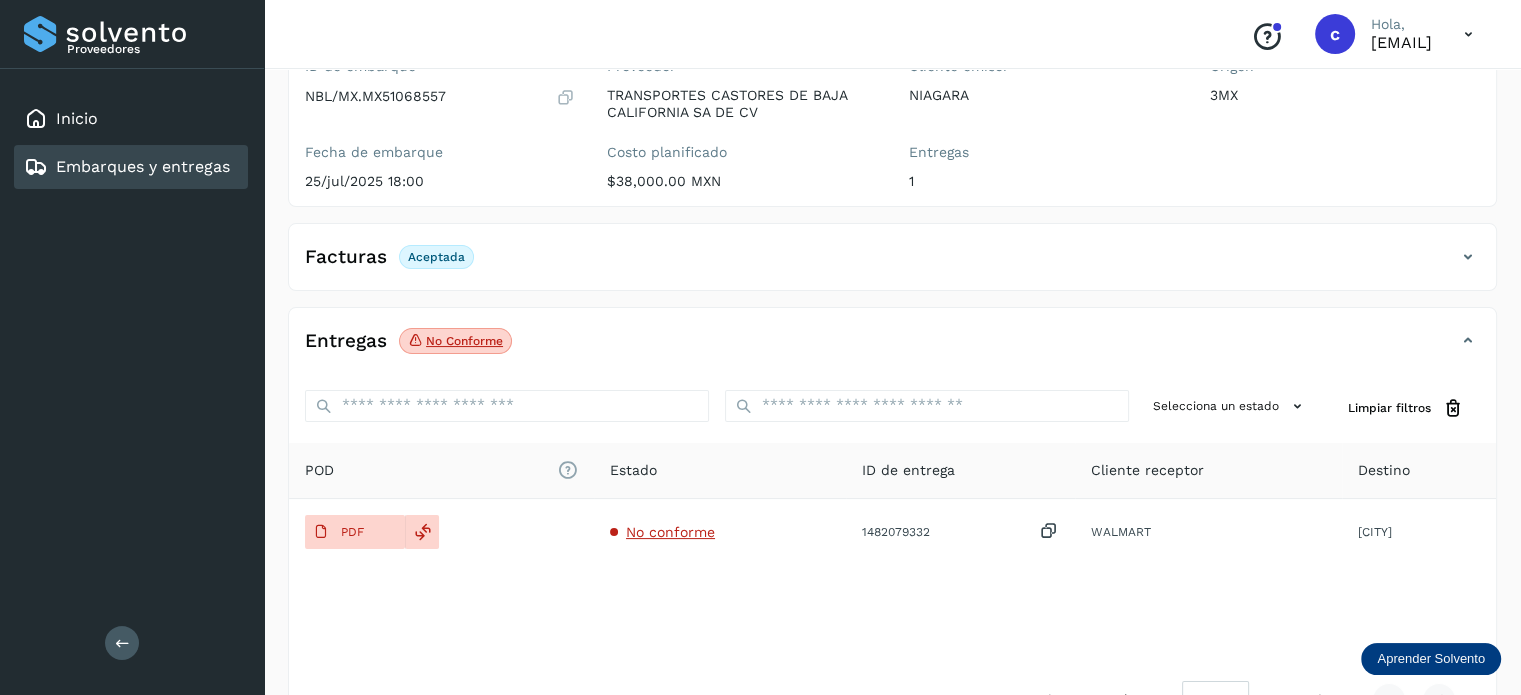 click on "Embarques y entregas" at bounding box center [143, 166] 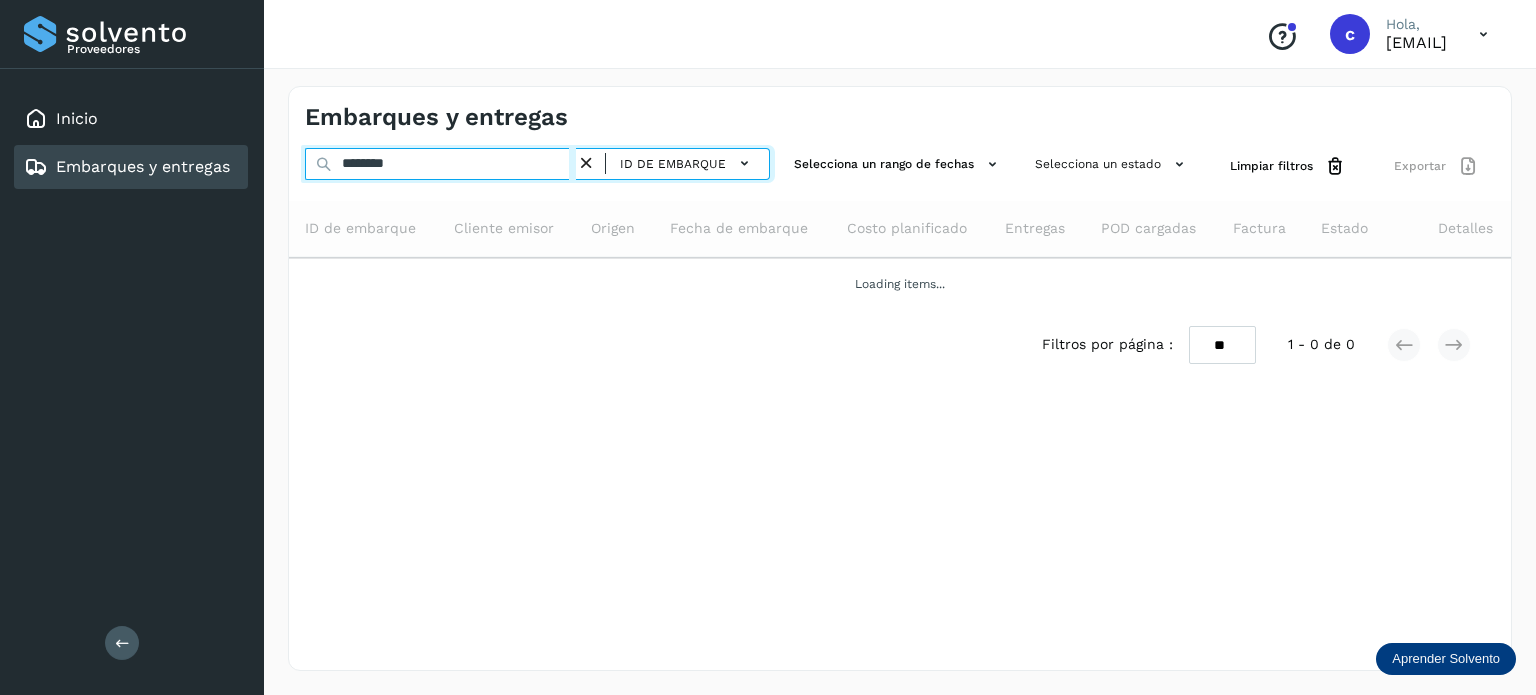 drag, startPoint x: 412, startPoint y: 165, endPoint x: 288, endPoint y: 163, distance: 124.01613 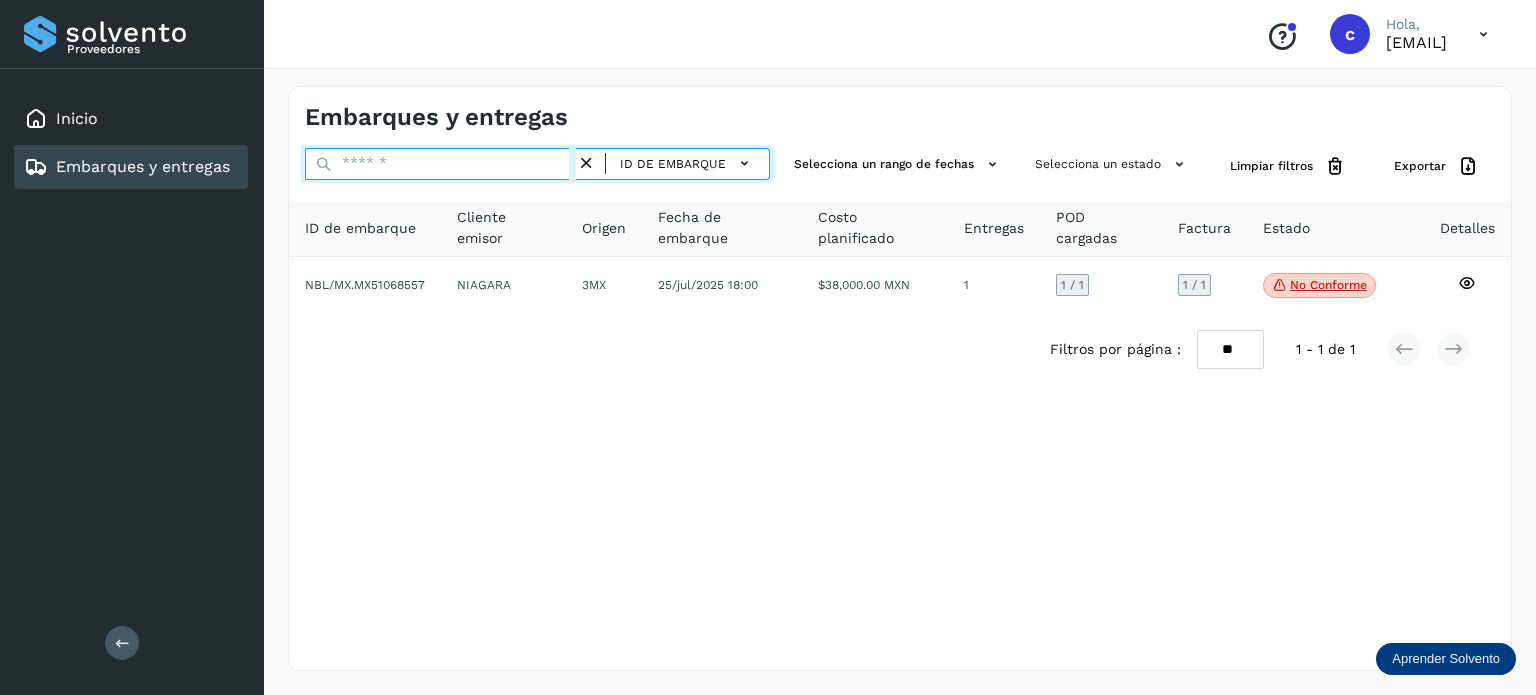 paste on "********" 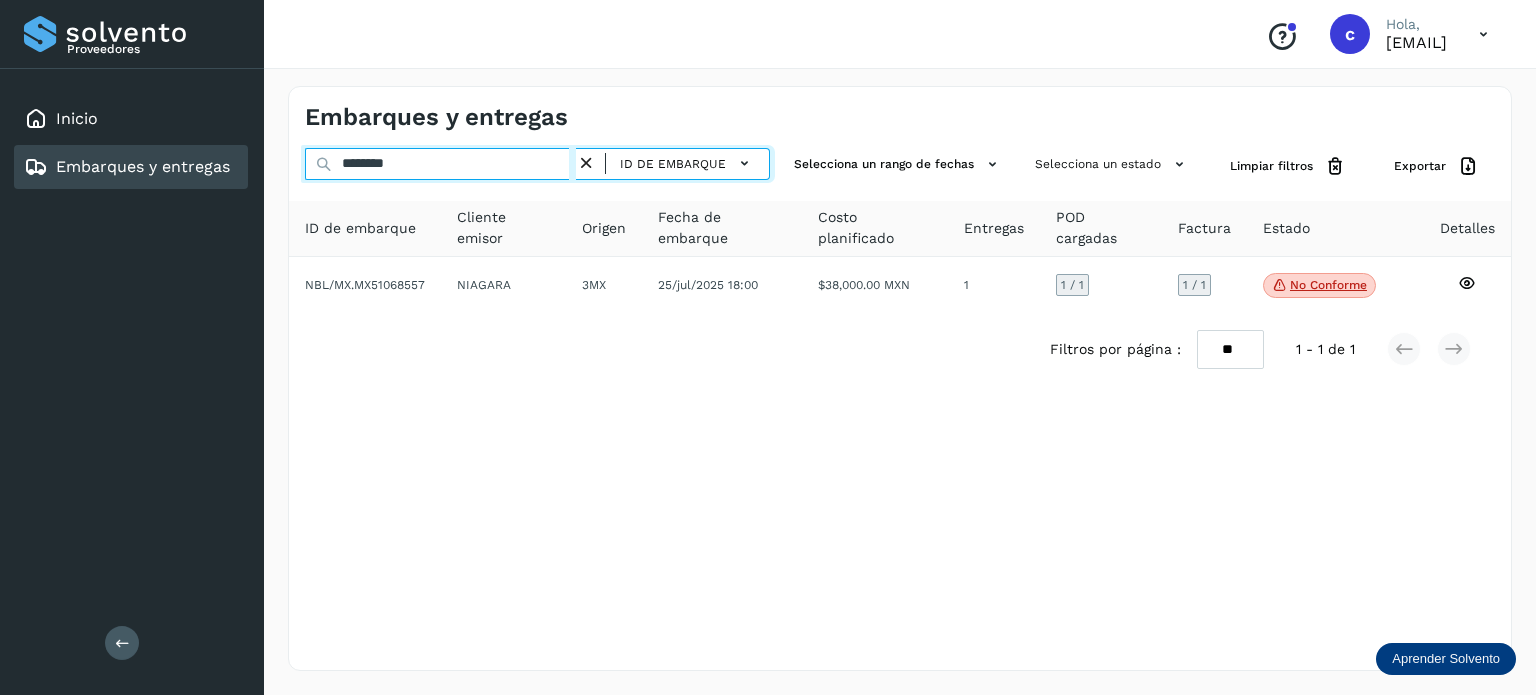 type on "********" 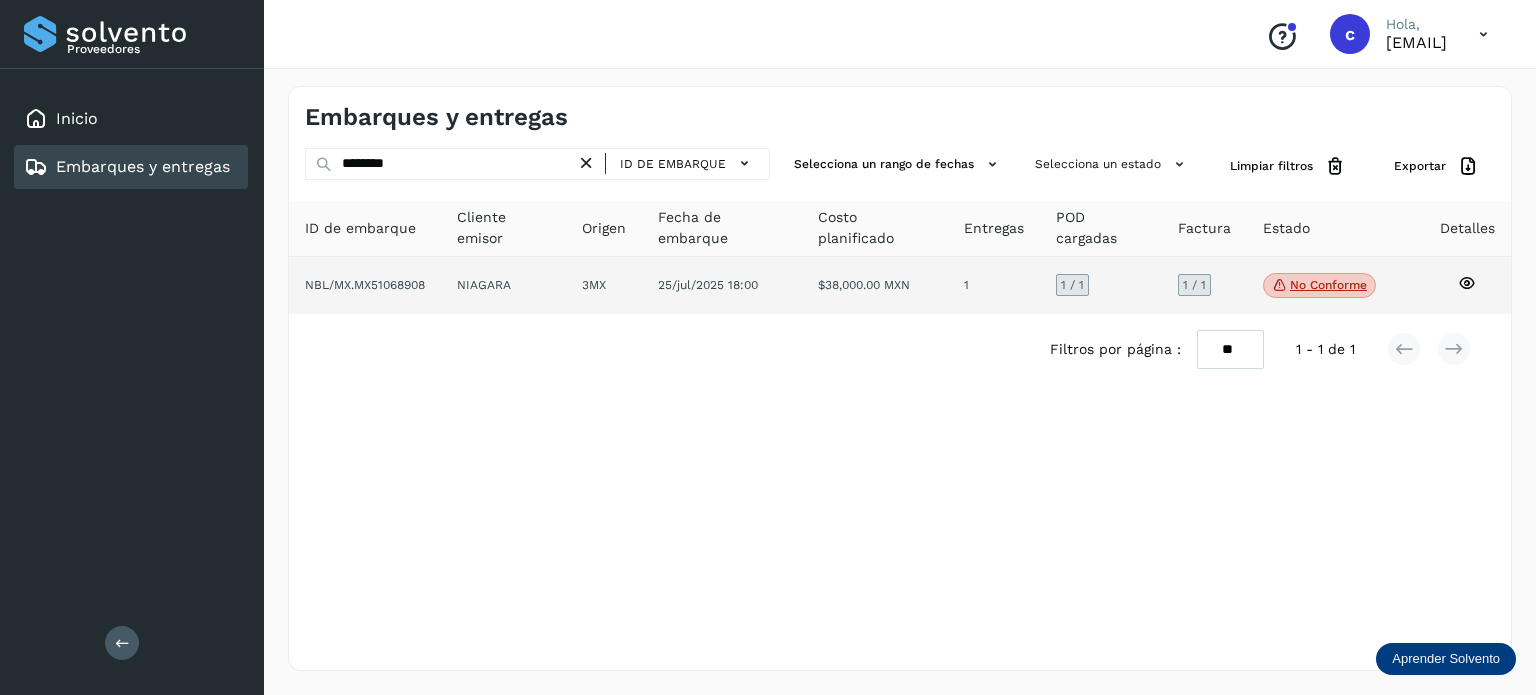 click on "No conforme" at bounding box center [1319, 286] 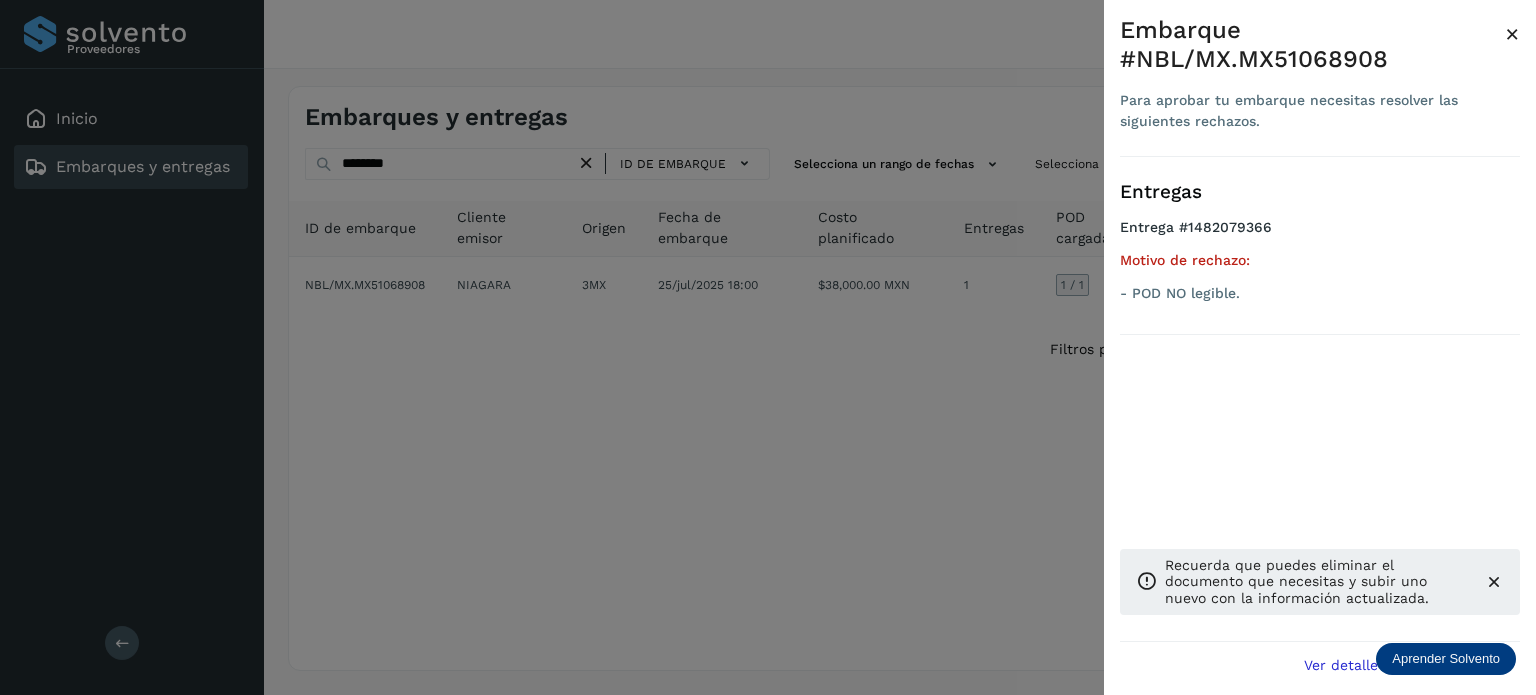 drag, startPoint x: 564, startPoint y: 400, endPoint x: 492, endPoint y: 304, distance: 120 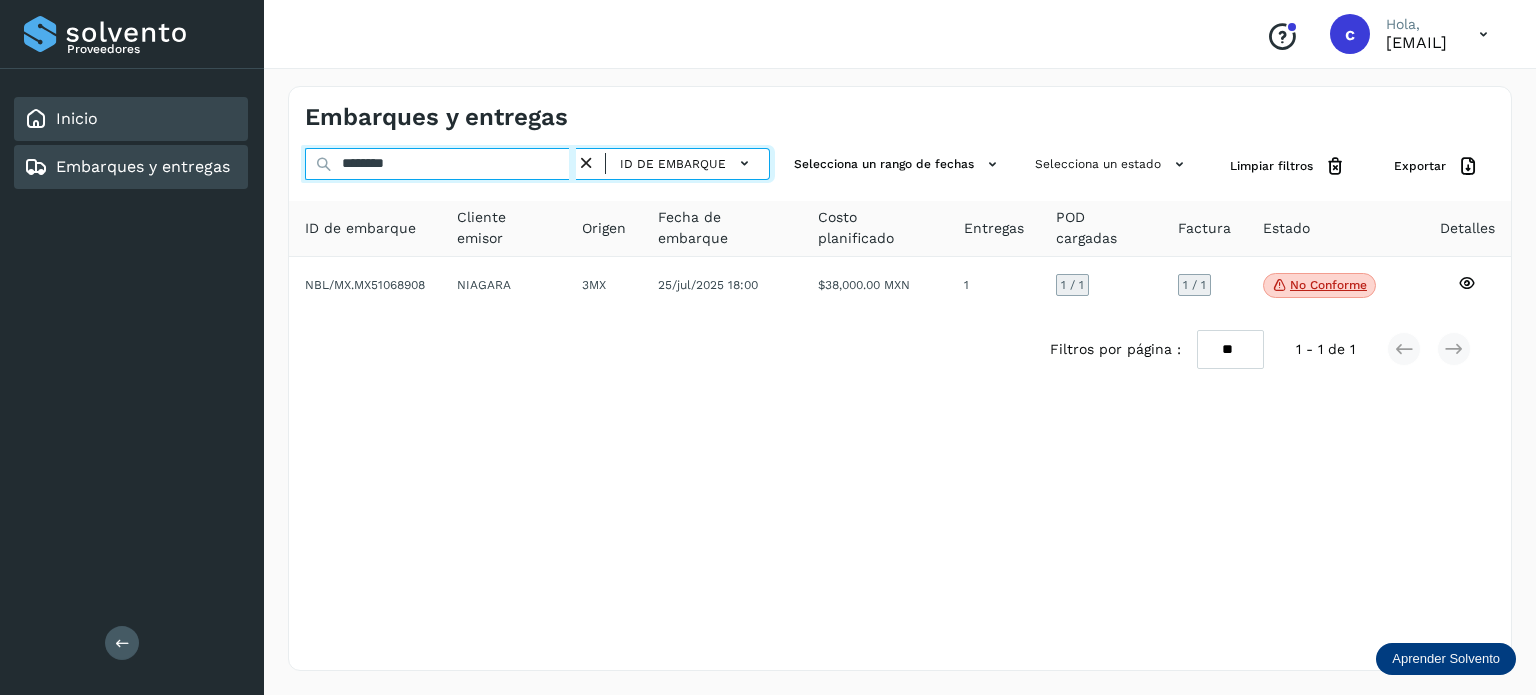 drag, startPoint x: 228, startPoint y: 141, endPoint x: 184, endPoint y: 128, distance: 45.88028 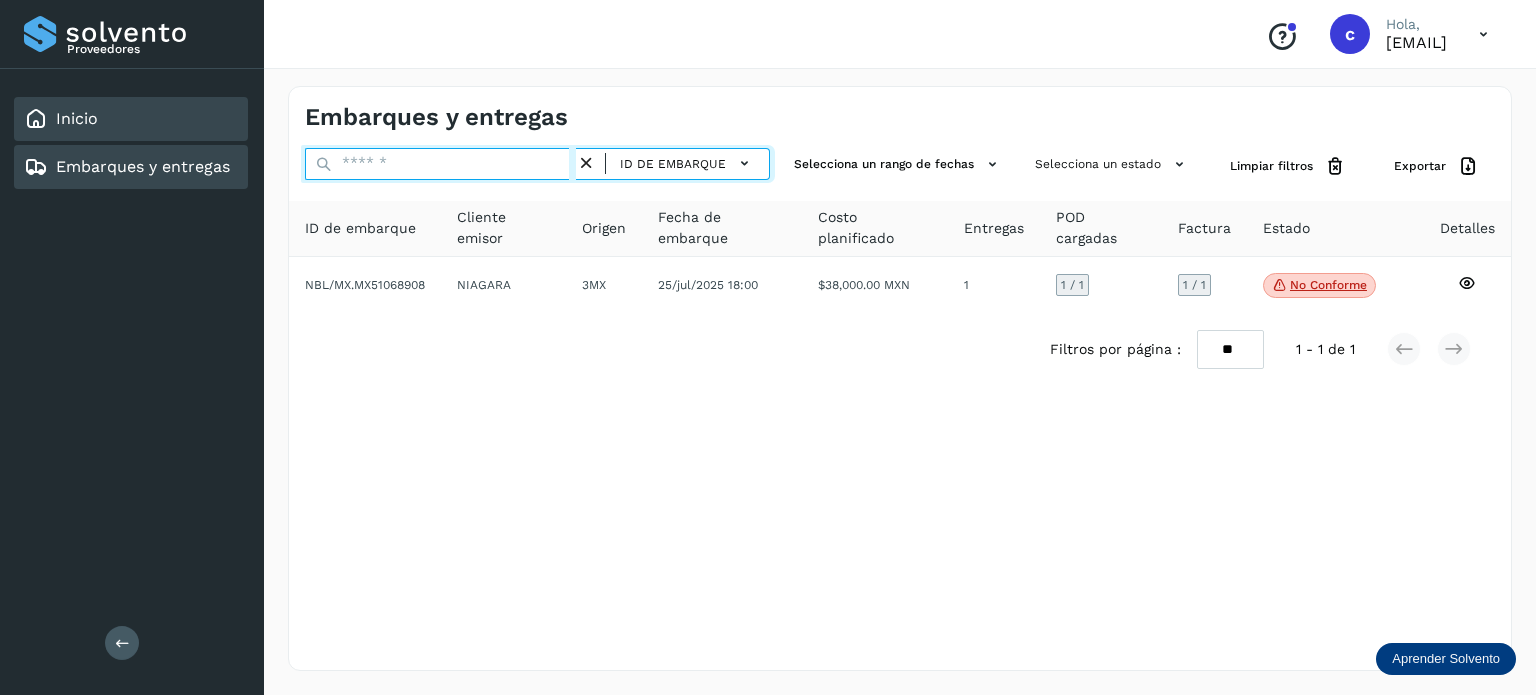 paste on "********" 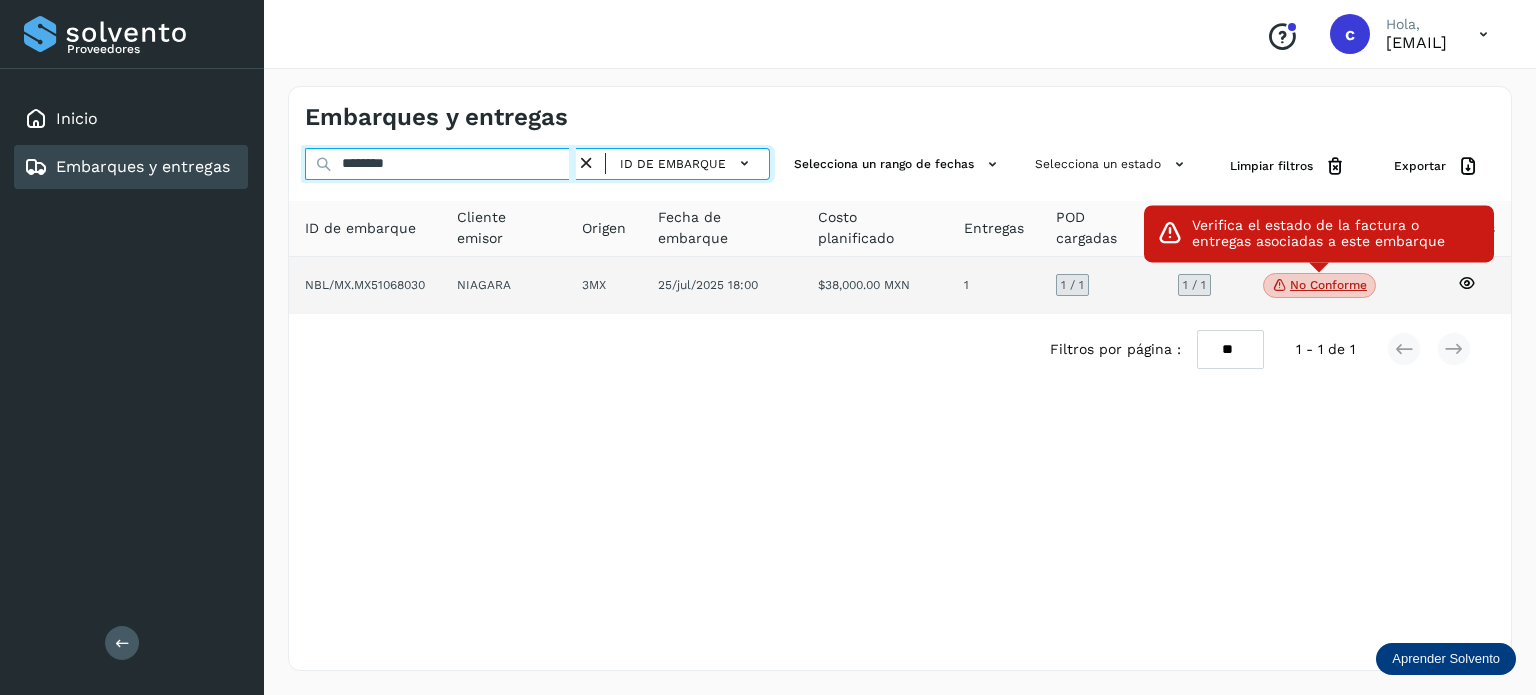 type on "********" 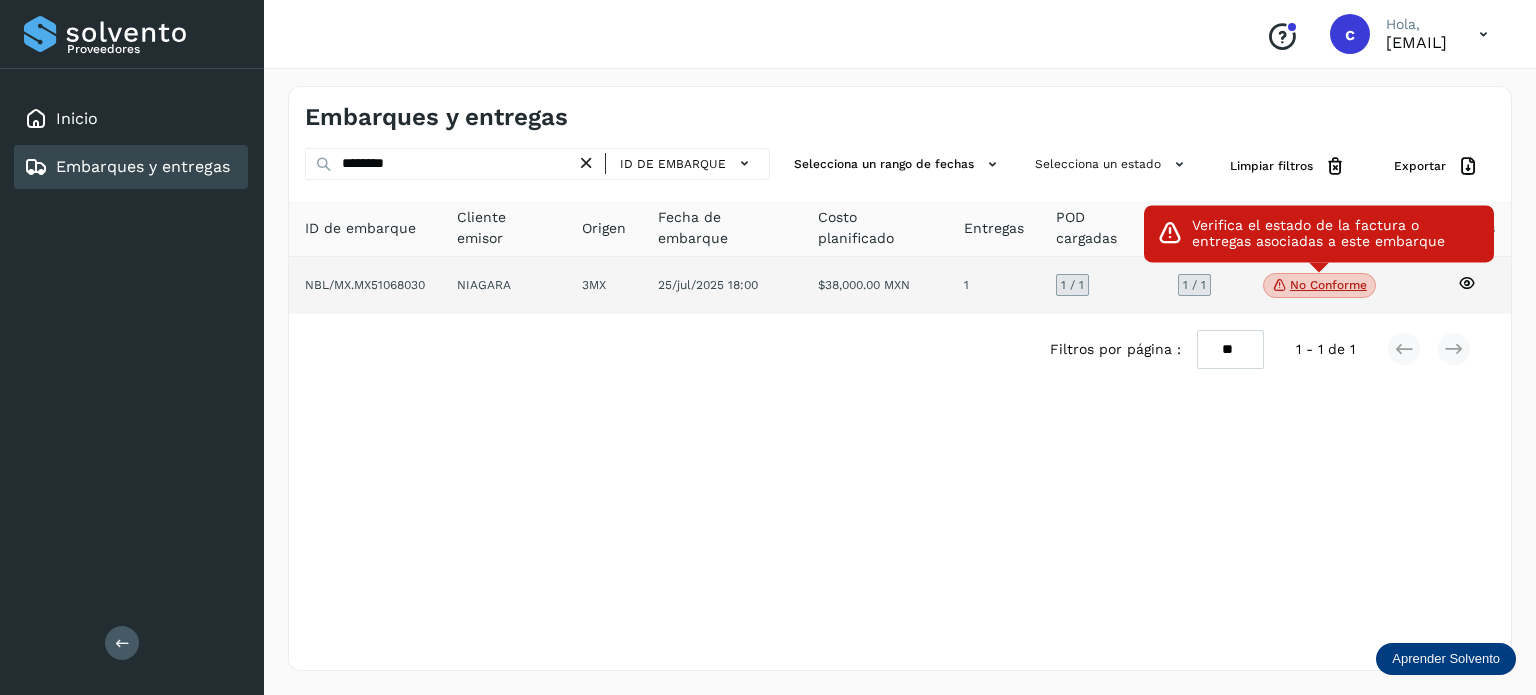 click on "No conforme" 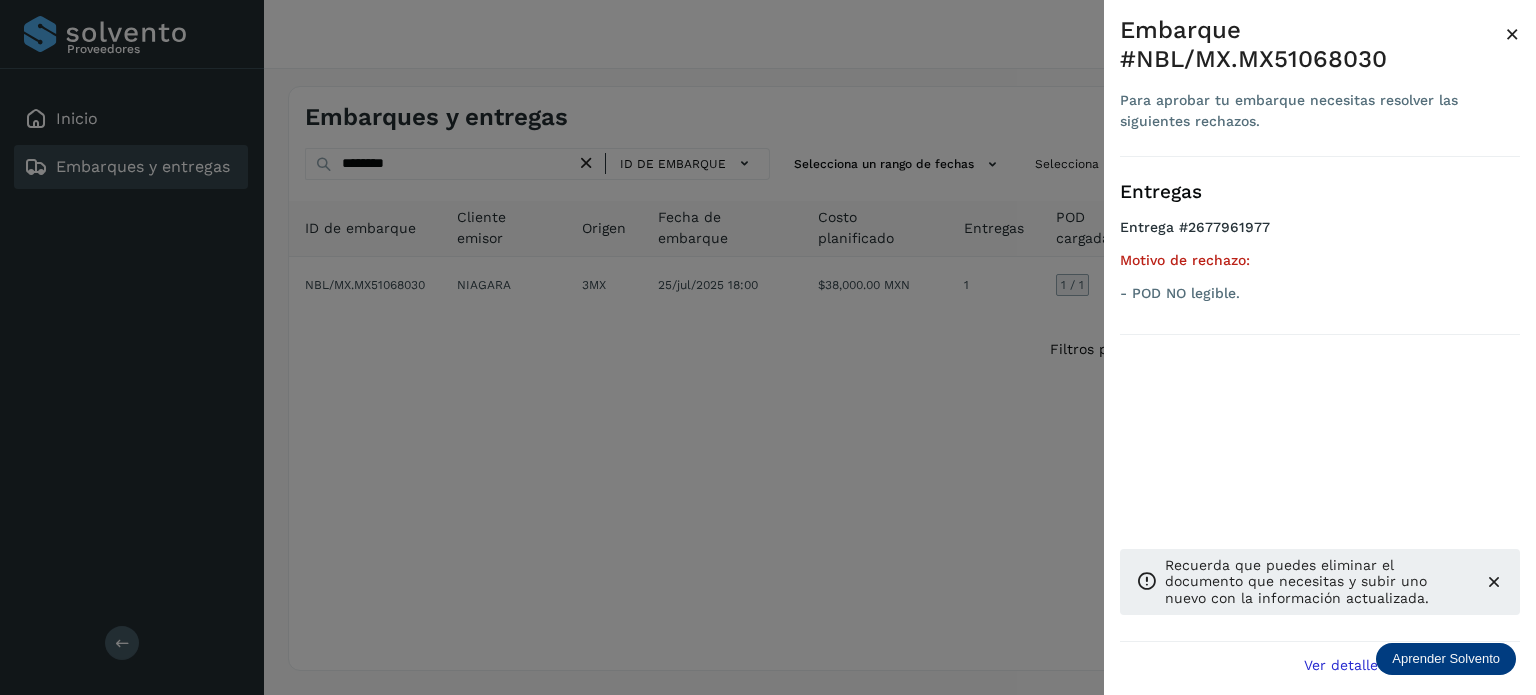 drag, startPoint x: 1085, startPoint y: 366, endPoint x: 992, endPoint y: 355, distance: 93.64828 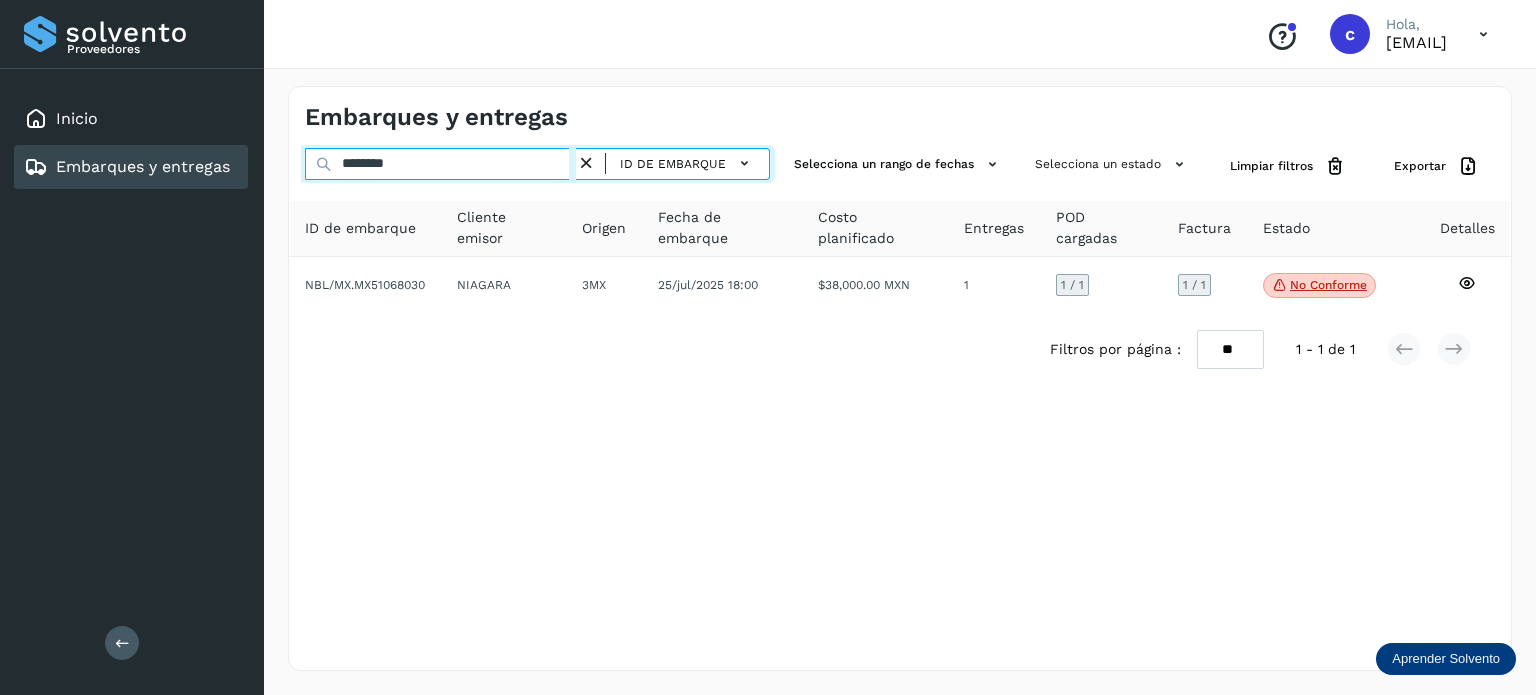 drag, startPoint x: 391, startPoint y: 165, endPoint x: 328, endPoint y: 164, distance: 63.007935 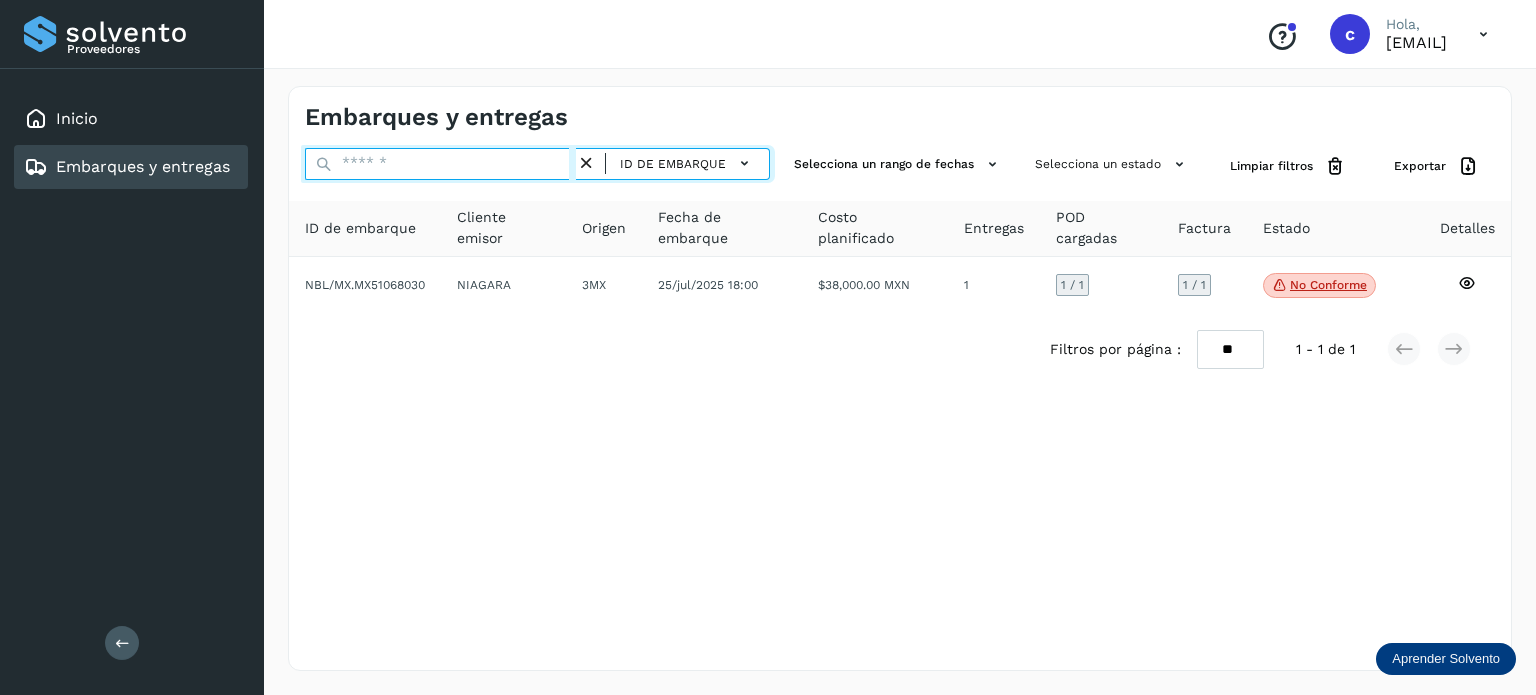 paste on "********" 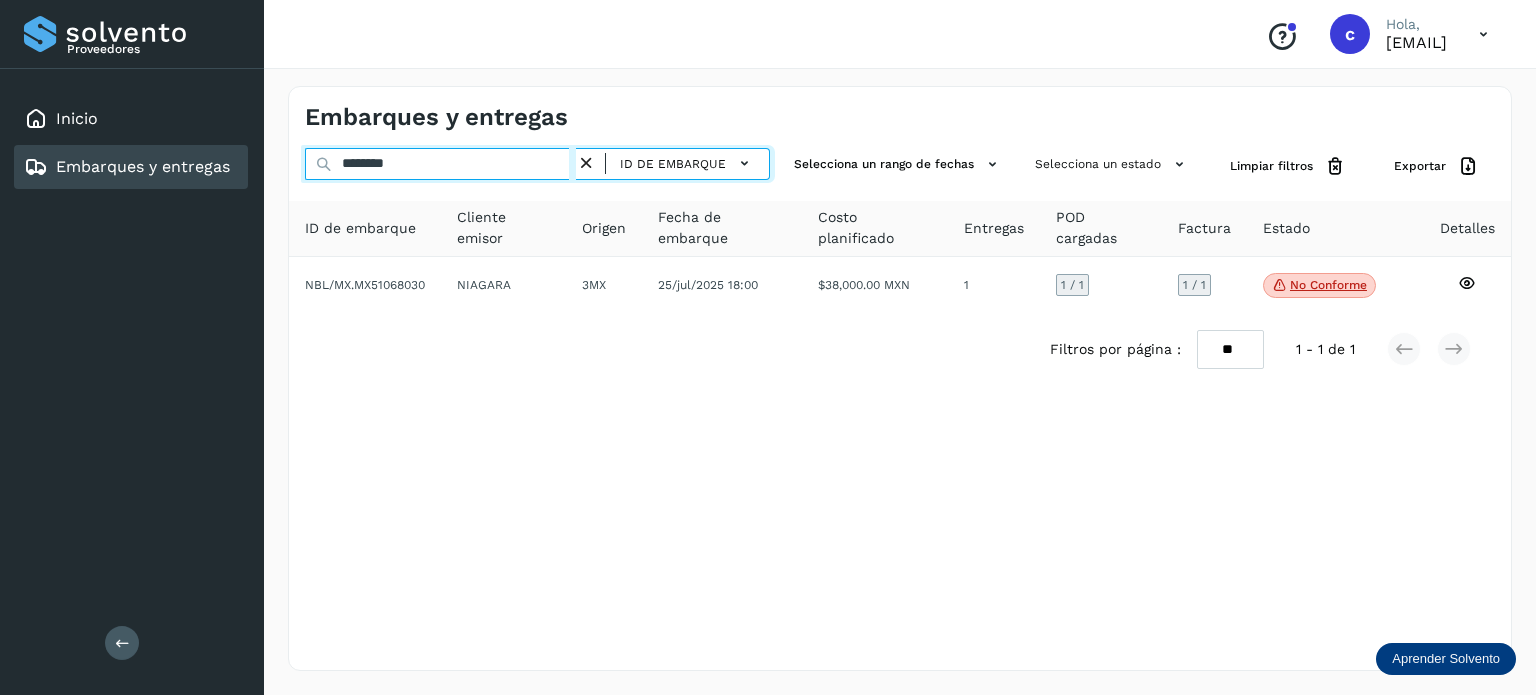 type on "********" 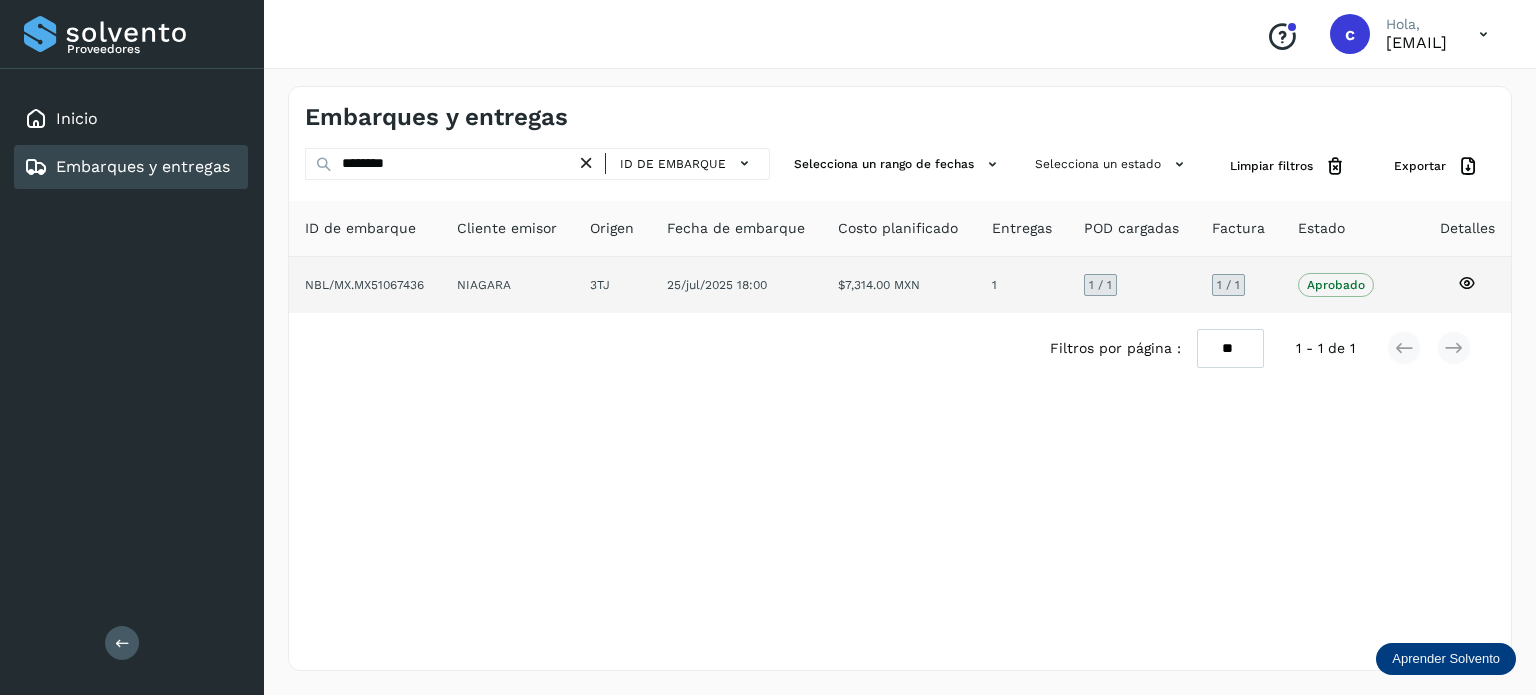 click 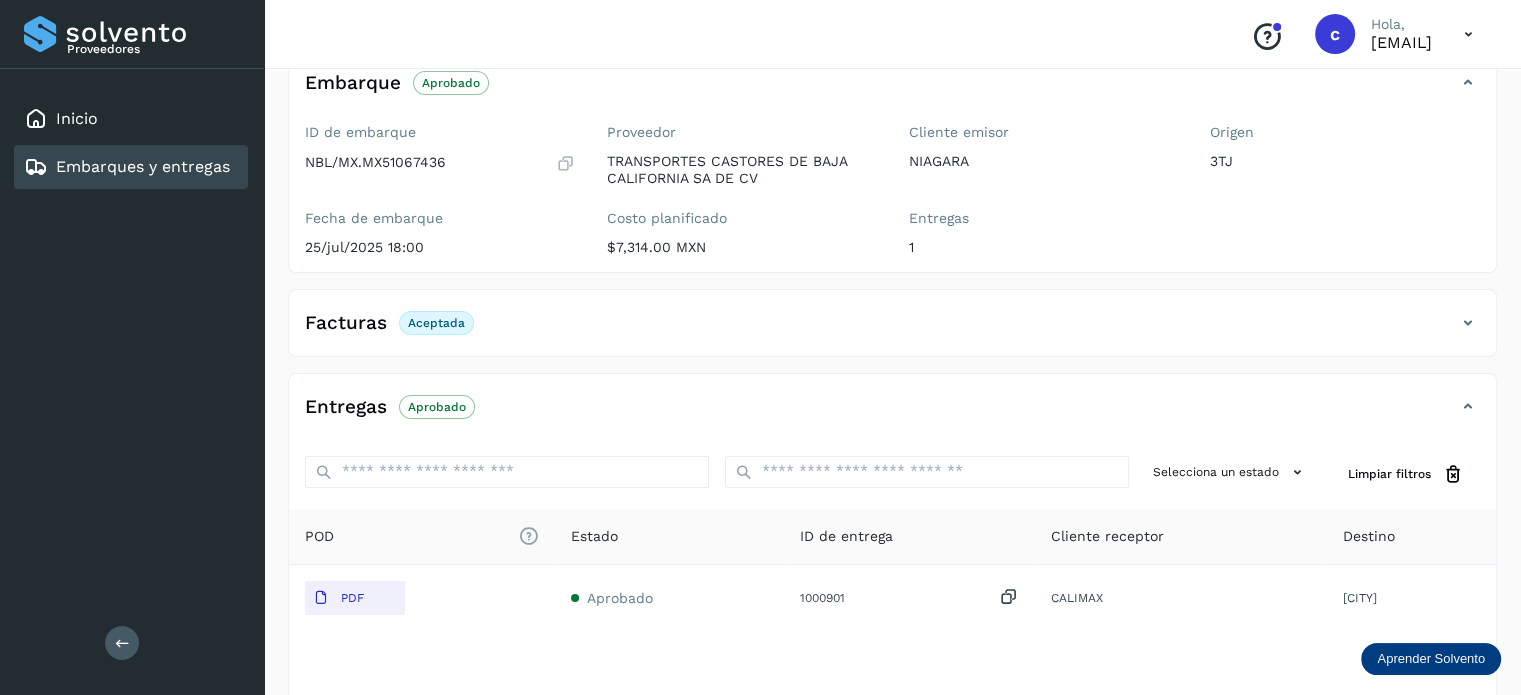 scroll, scrollTop: 264, scrollLeft: 0, axis: vertical 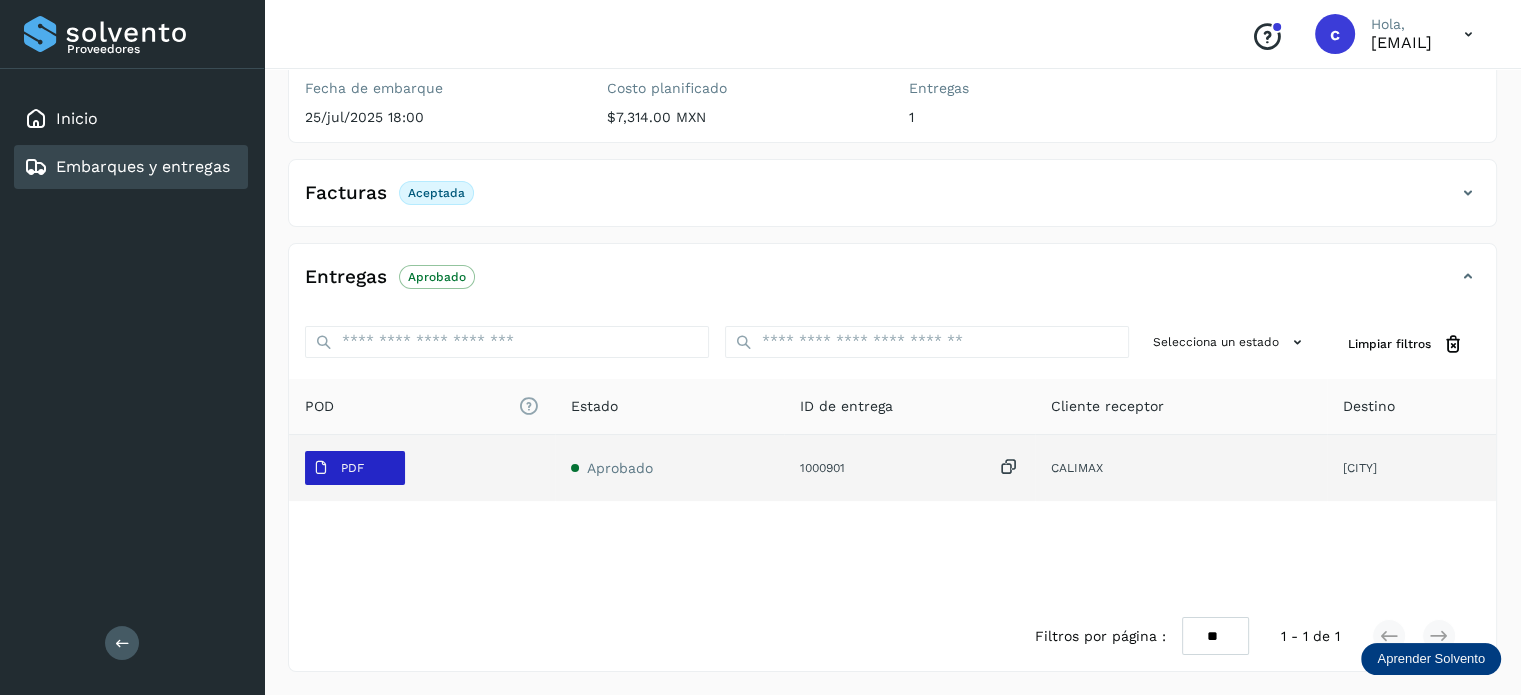 click on "PDF" at bounding box center [352, 468] 